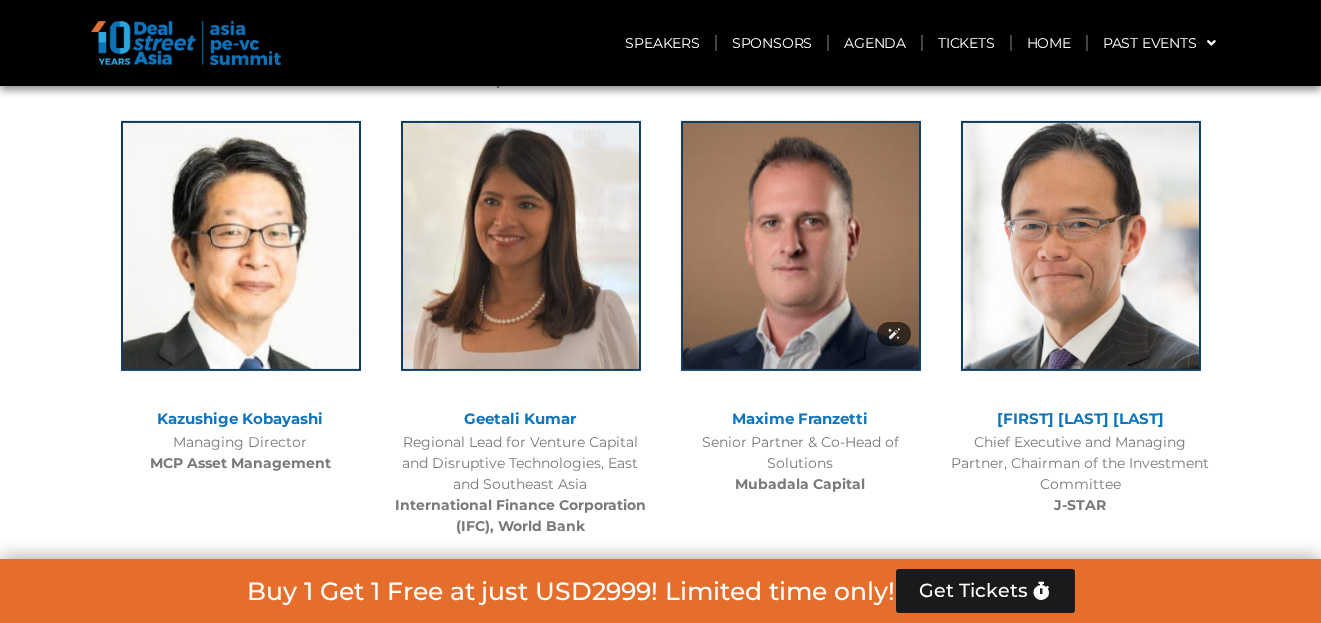 scroll, scrollTop: 2605, scrollLeft: 0, axis: vertical 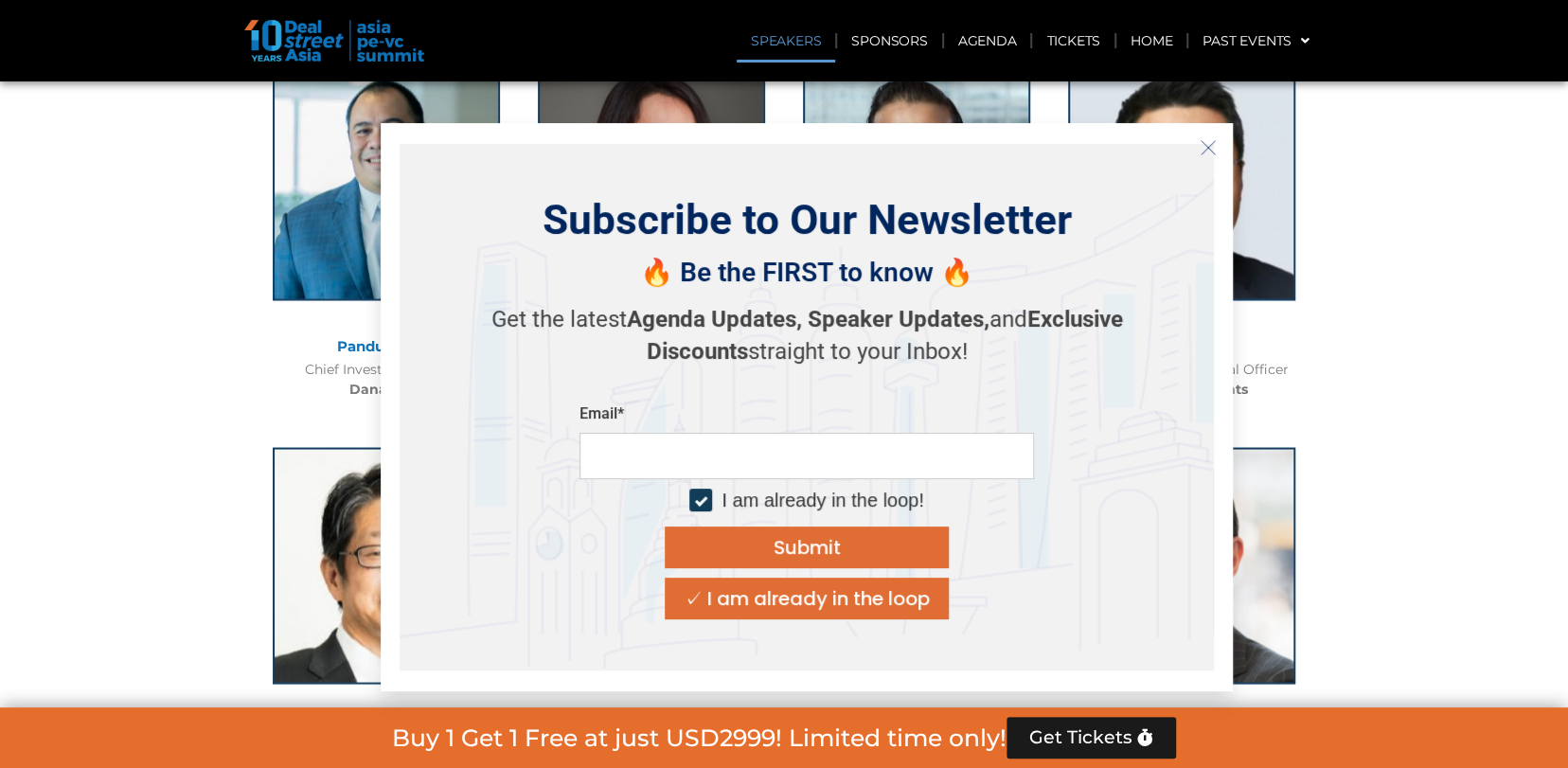 click 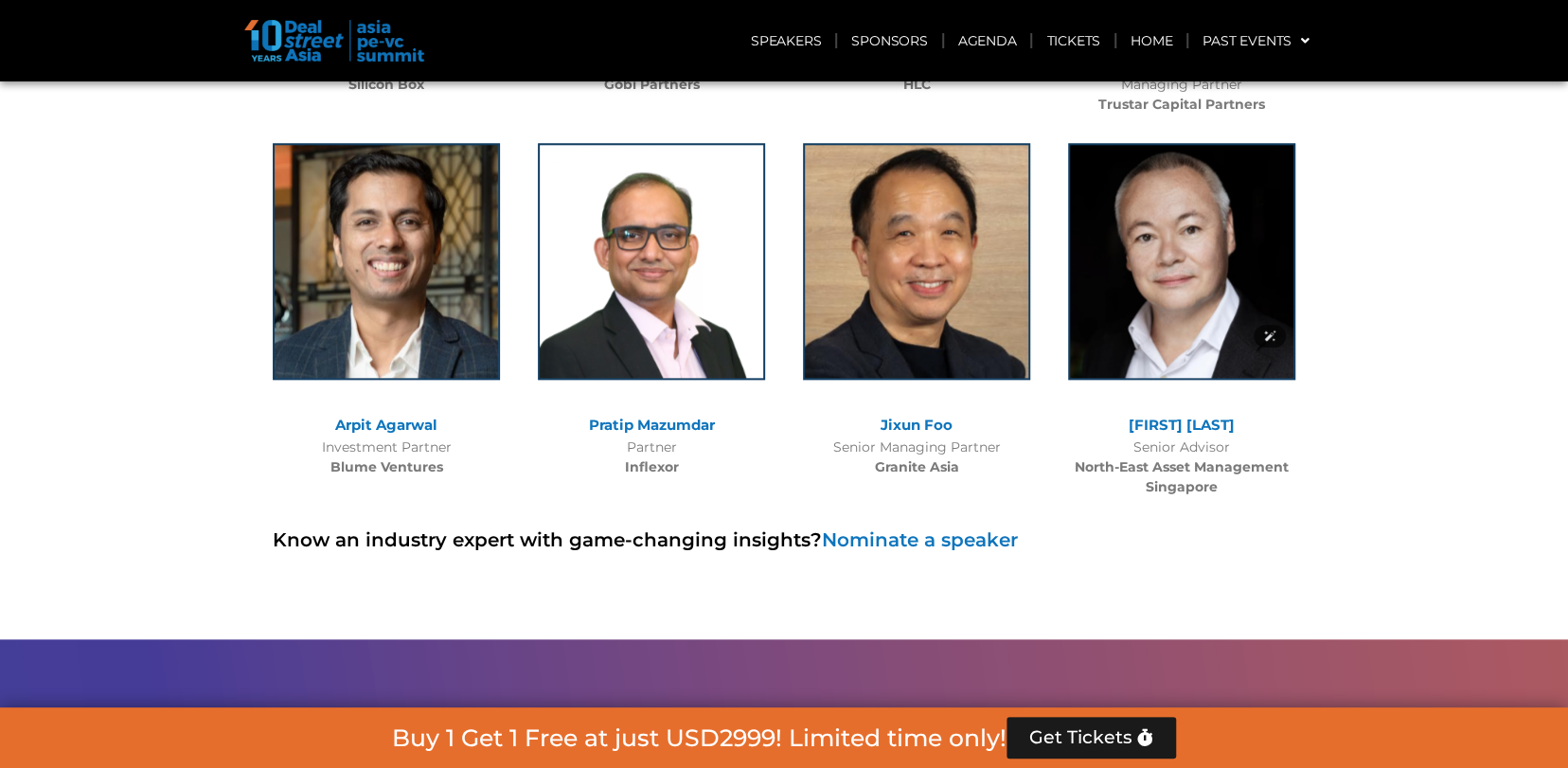 scroll, scrollTop: 10024, scrollLeft: 0, axis: vertical 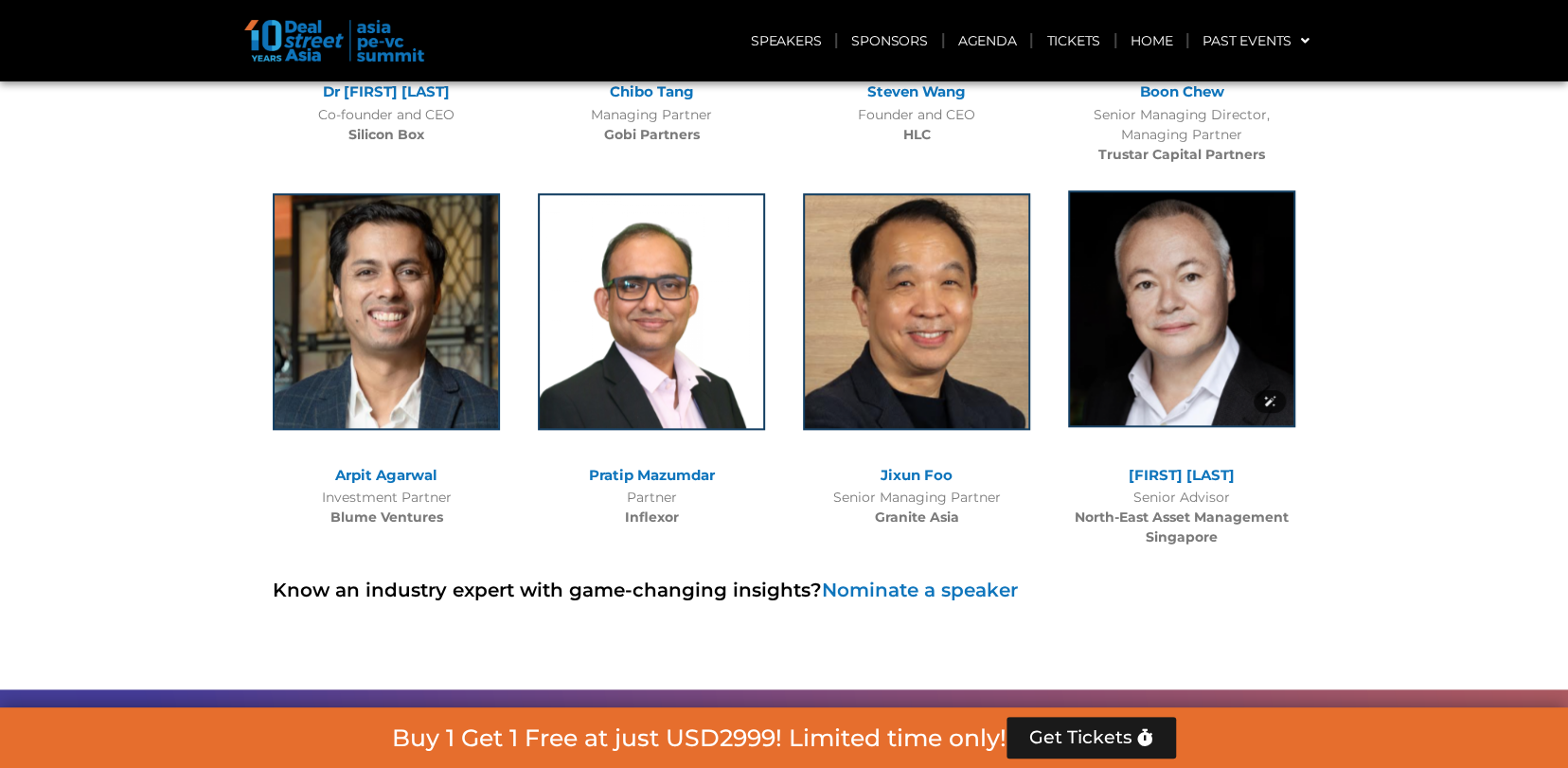 click 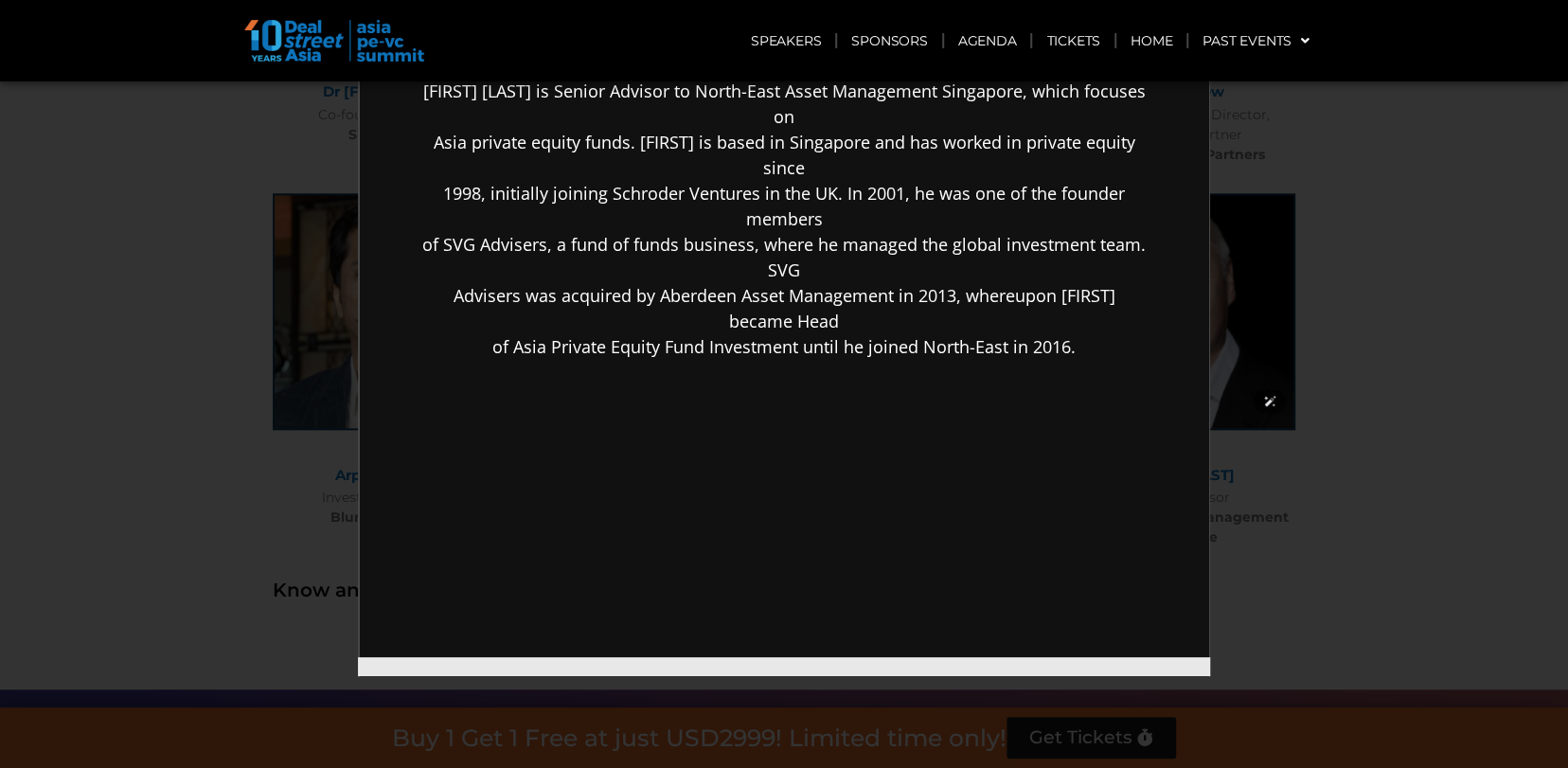 scroll, scrollTop: 0, scrollLeft: 0, axis: both 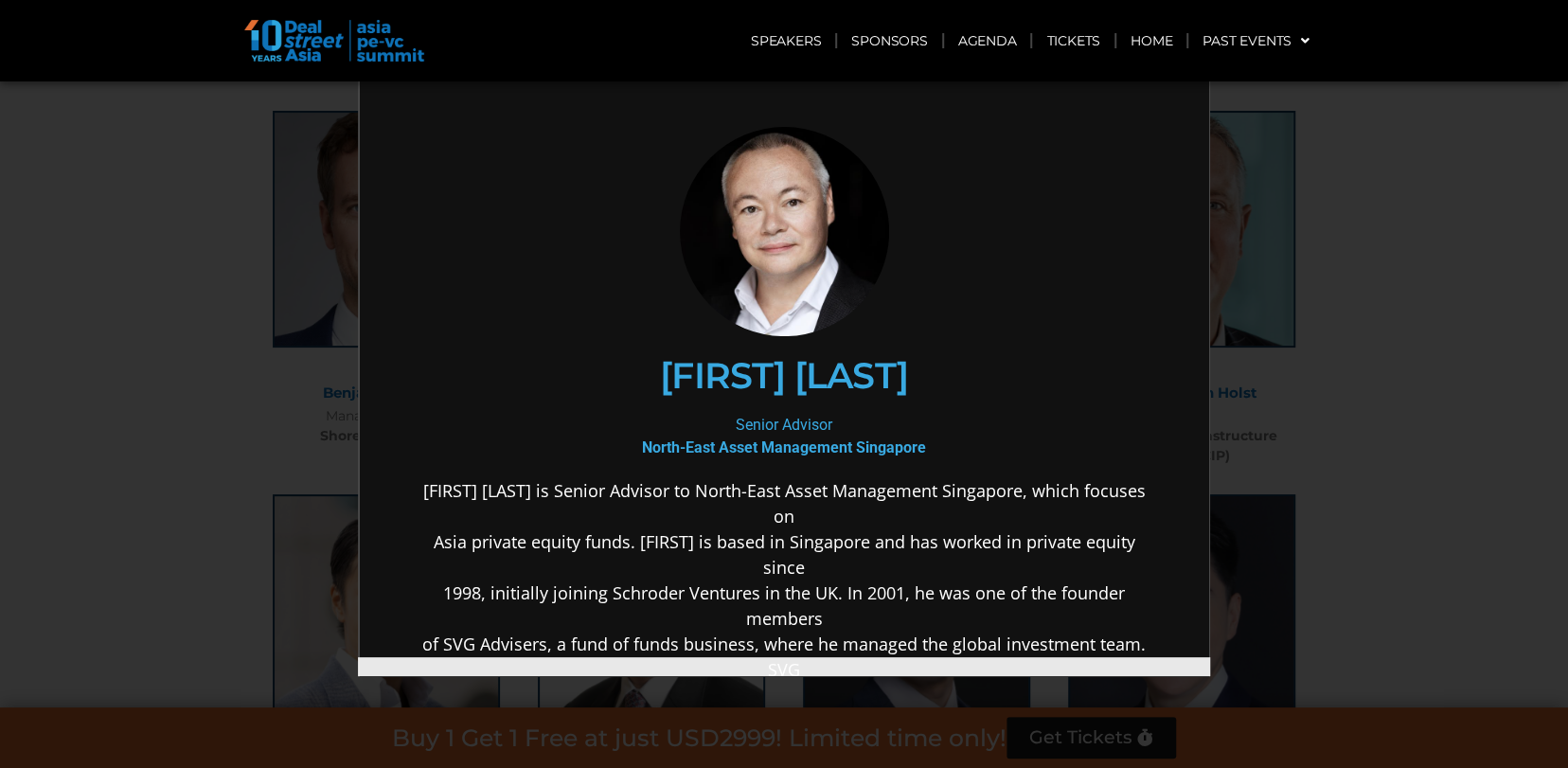 click on "×" at bounding box center (784, 384) 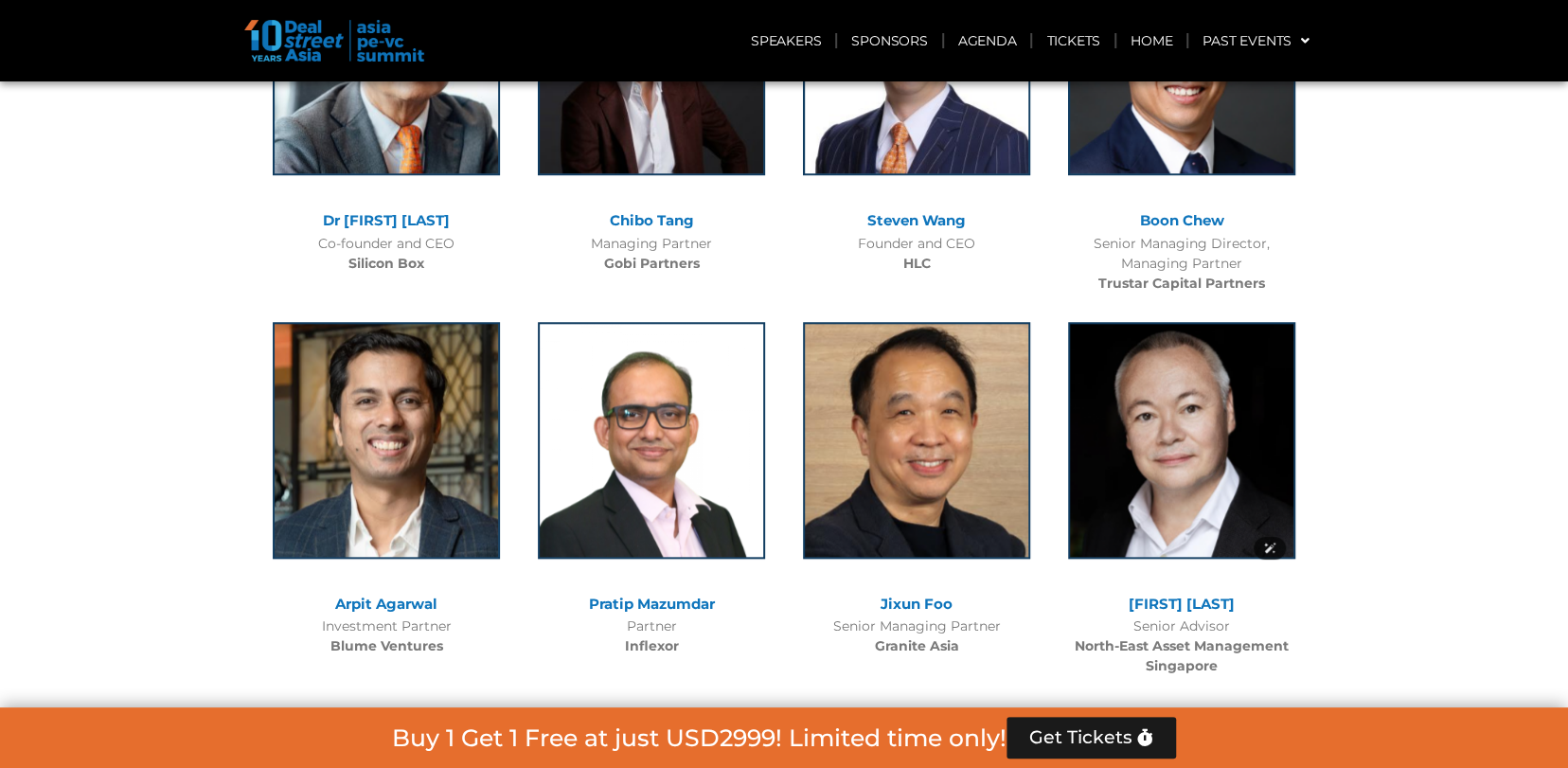 scroll, scrollTop: 9898, scrollLeft: 0, axis: vertical 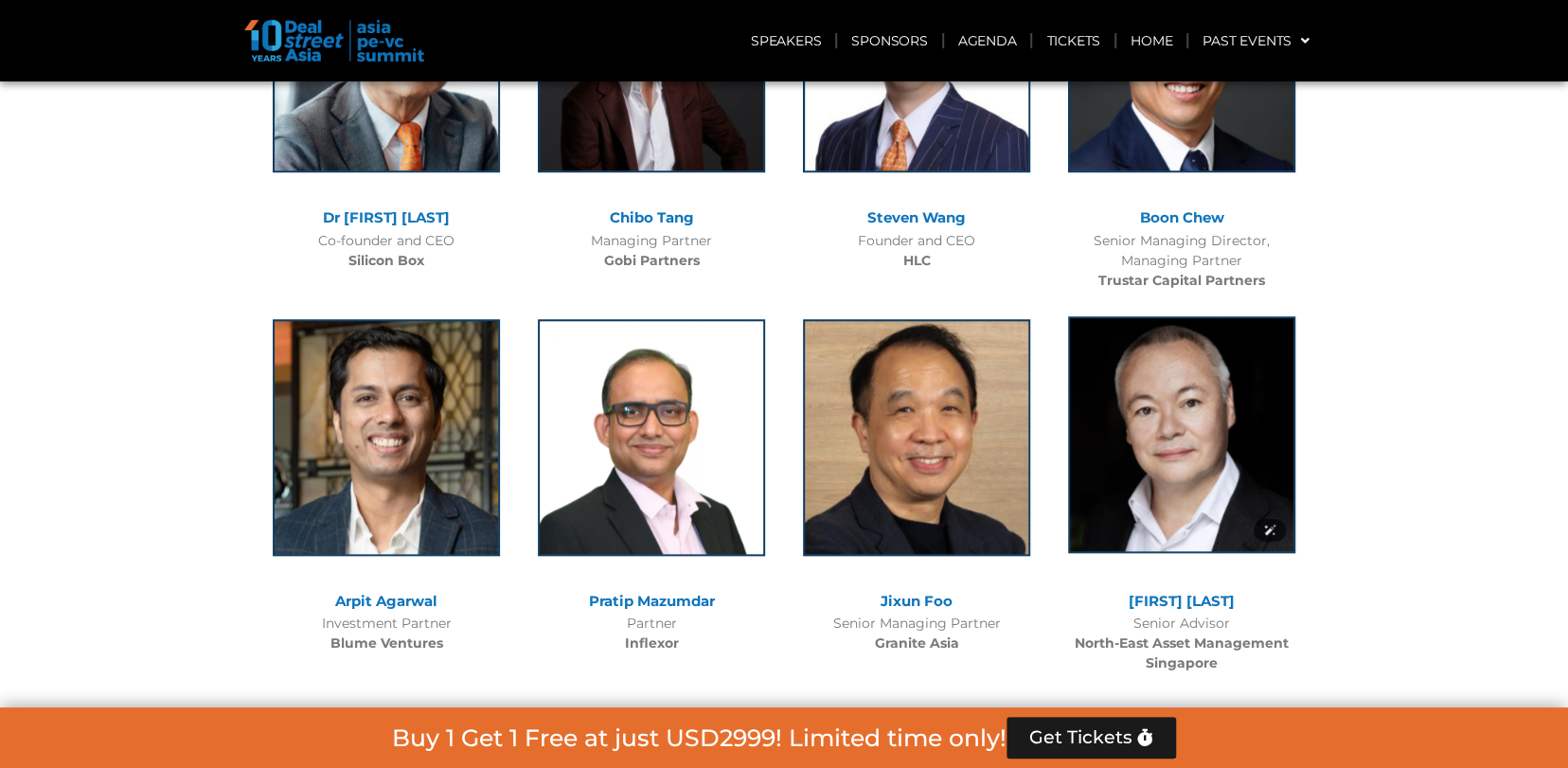 click 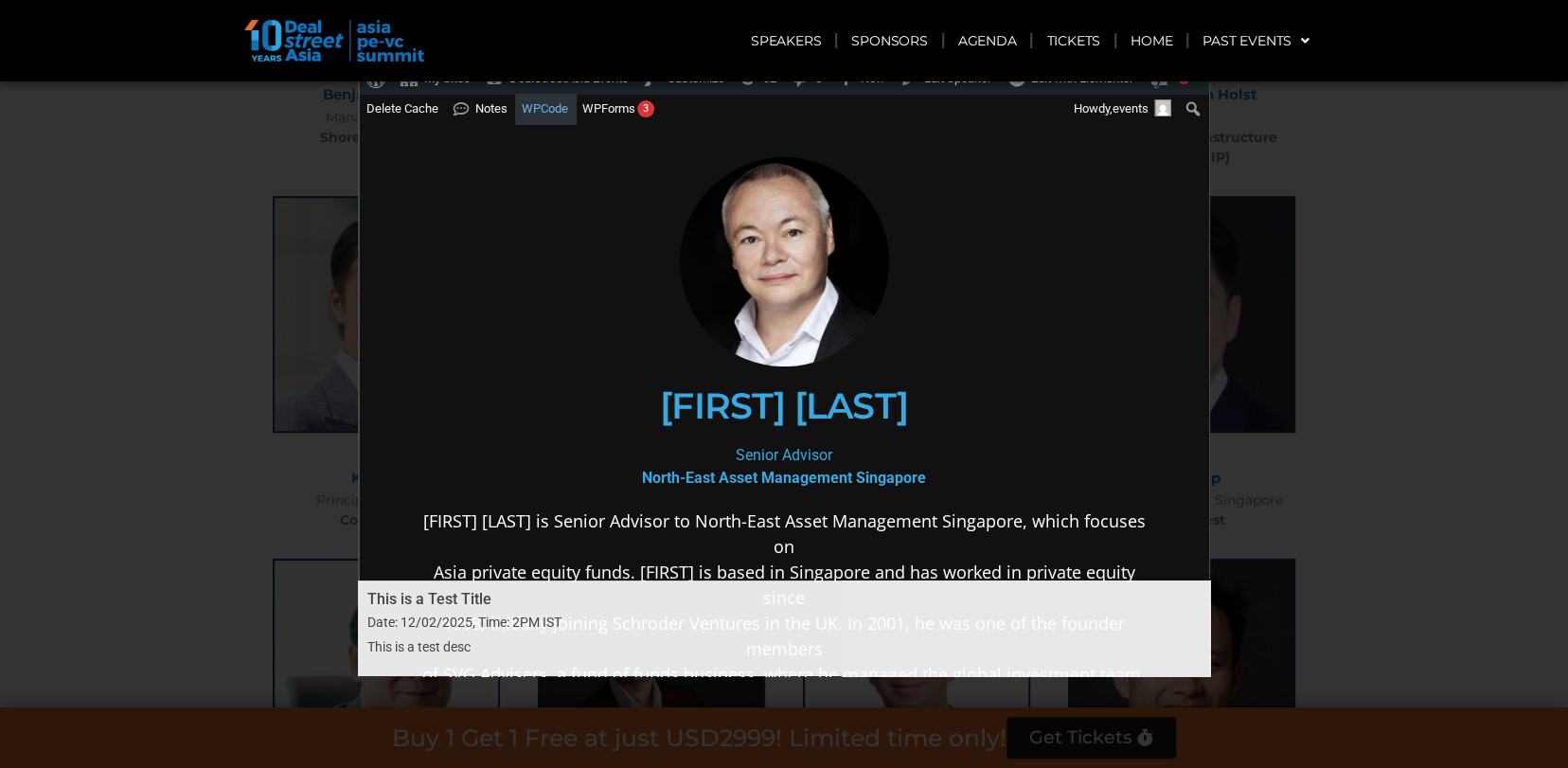 scroll, scrollTop: 9266, scrollLeft: 0, axis: vertical 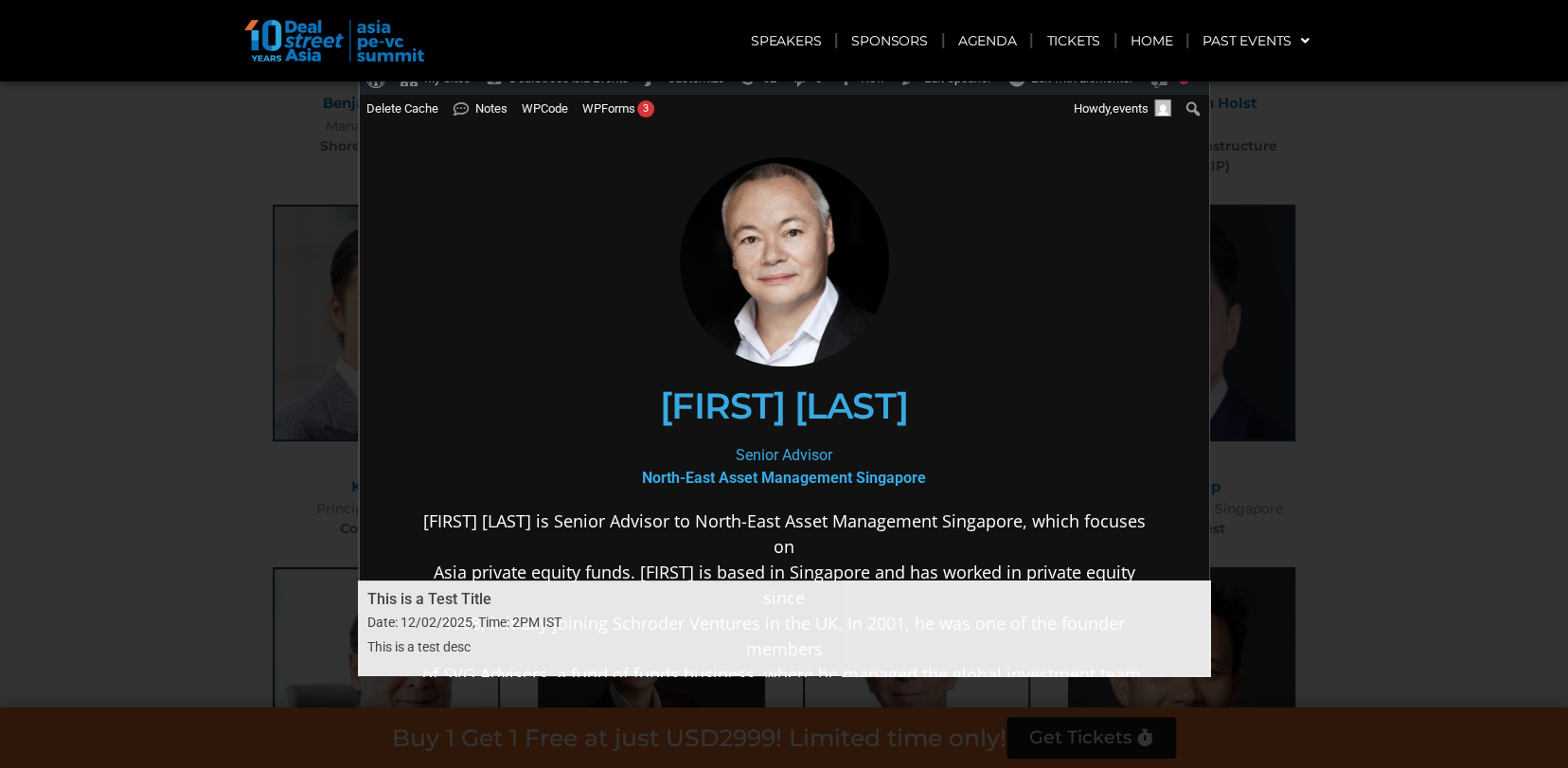click on "×
This is a Test Title Date: 12/02/2025, Time: 2PM IST This is a test desc" at bounding box center (784, 384) 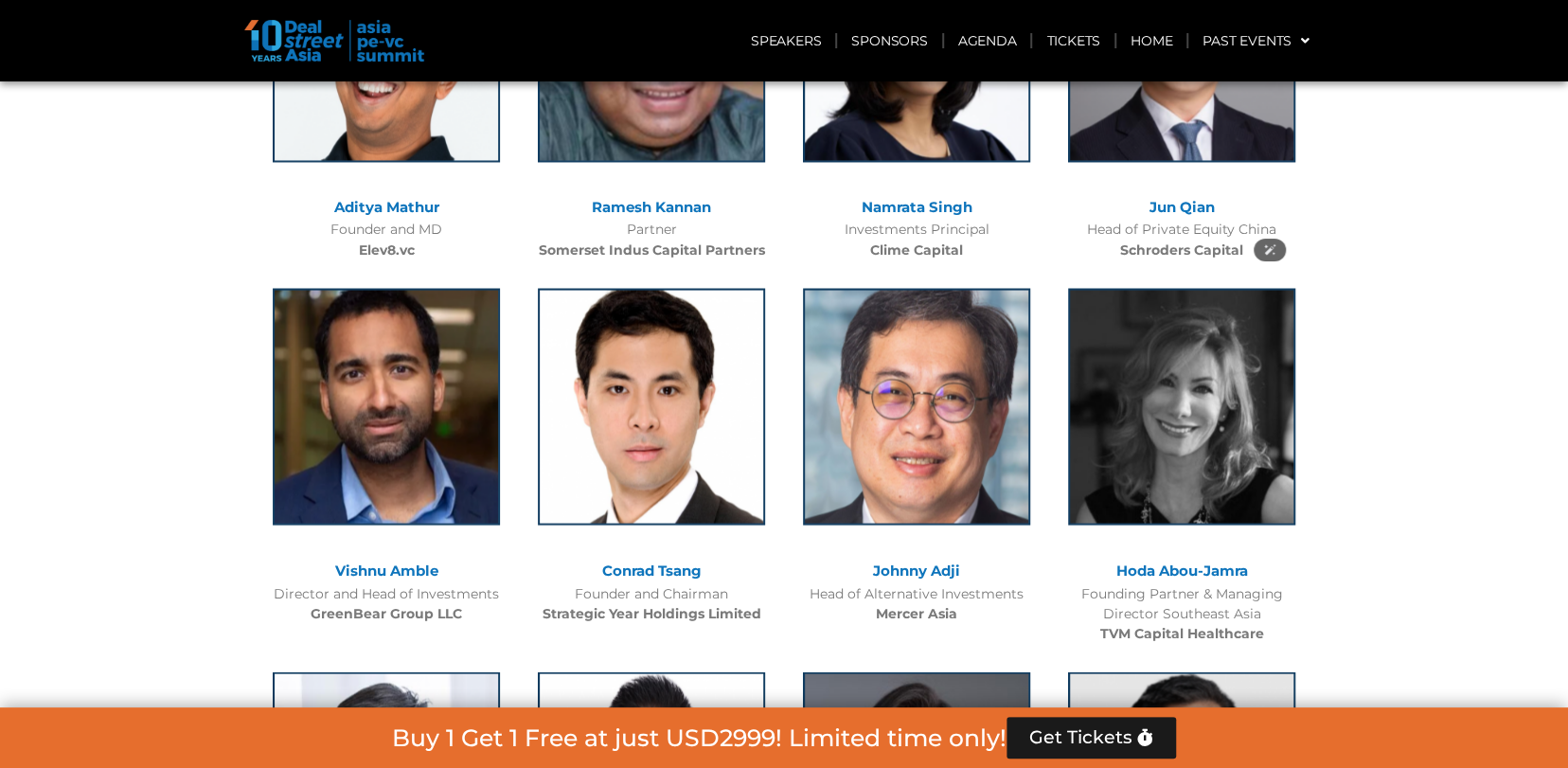 scroll, scrollTop: 5890, scrollLeft: 0, axis: vertical 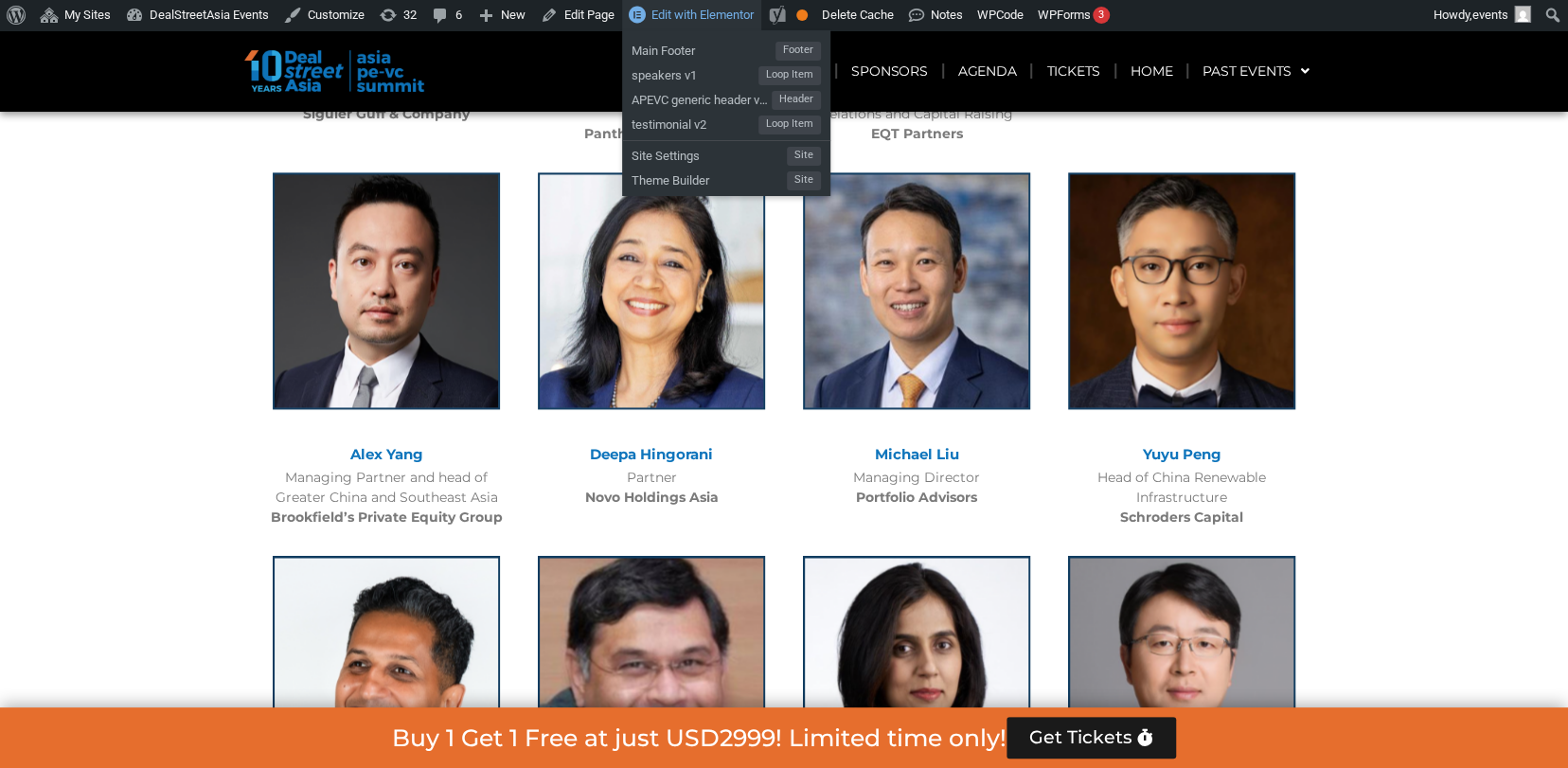 click on "Edit with Elementor" at bounding box center (703, 14) 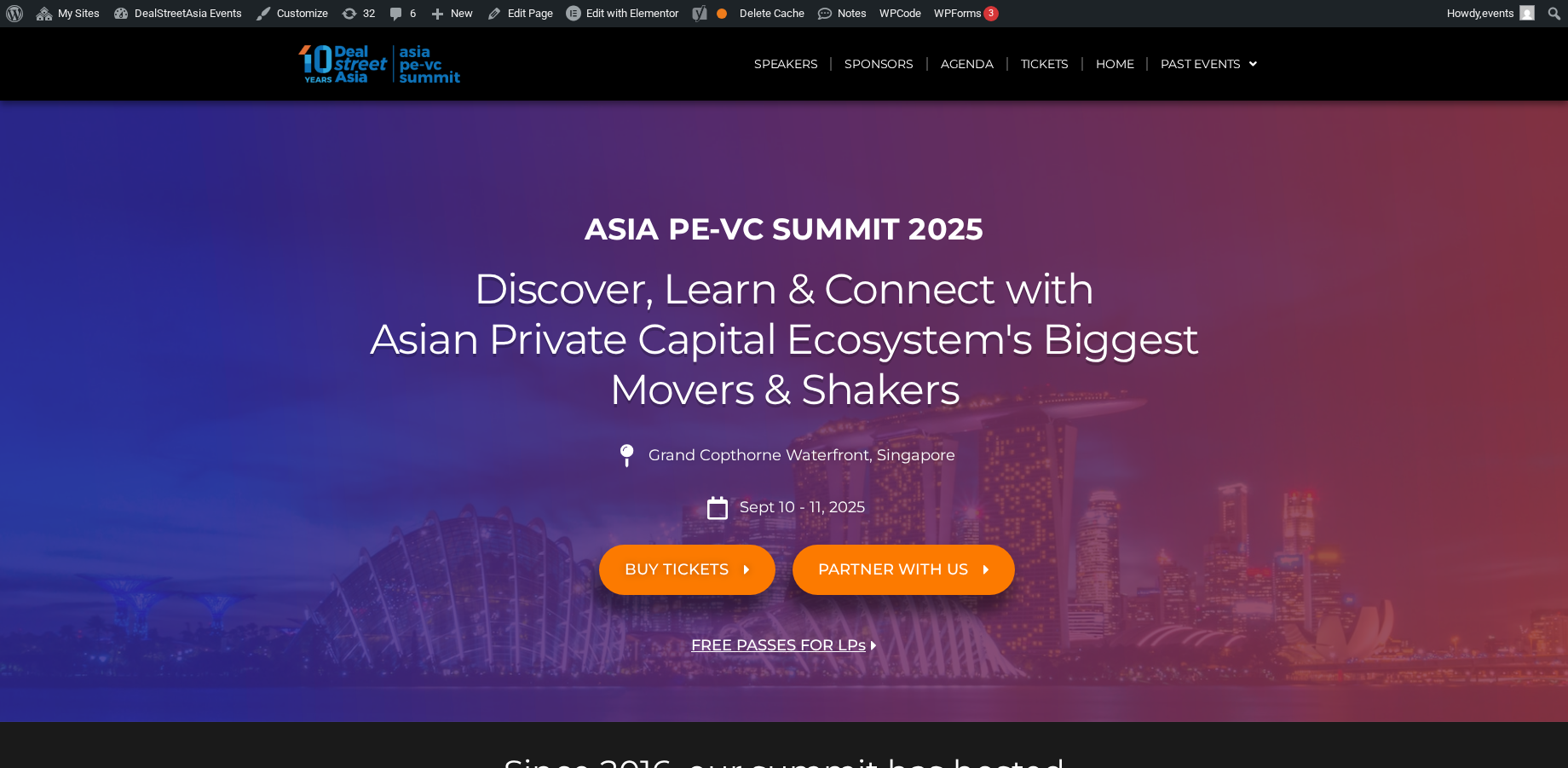 scroll, scrollTop: 0, scrollLeft: 0, axis: both 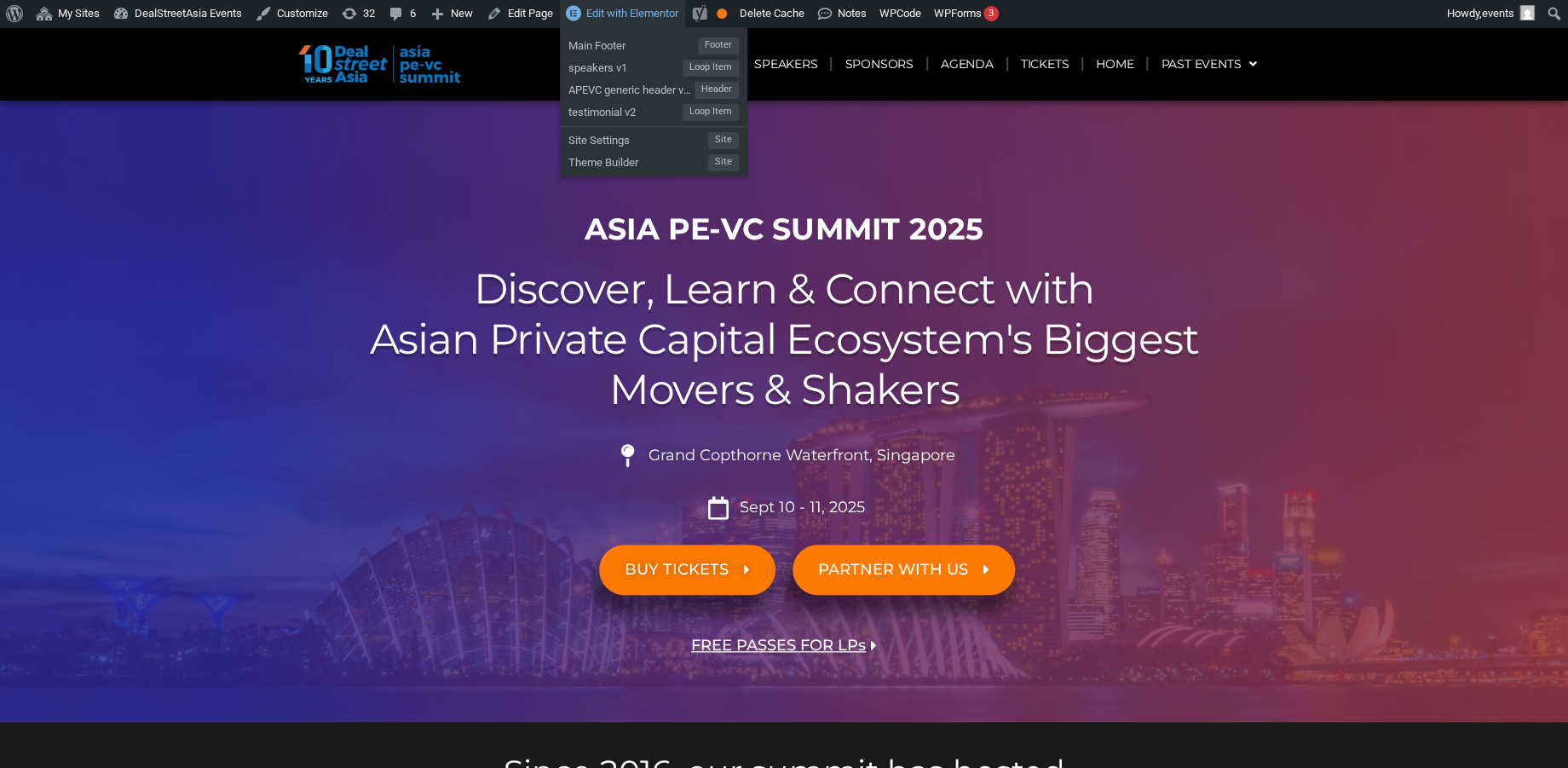 click on "Edit with Elementor" at bounding box center [632, 13] 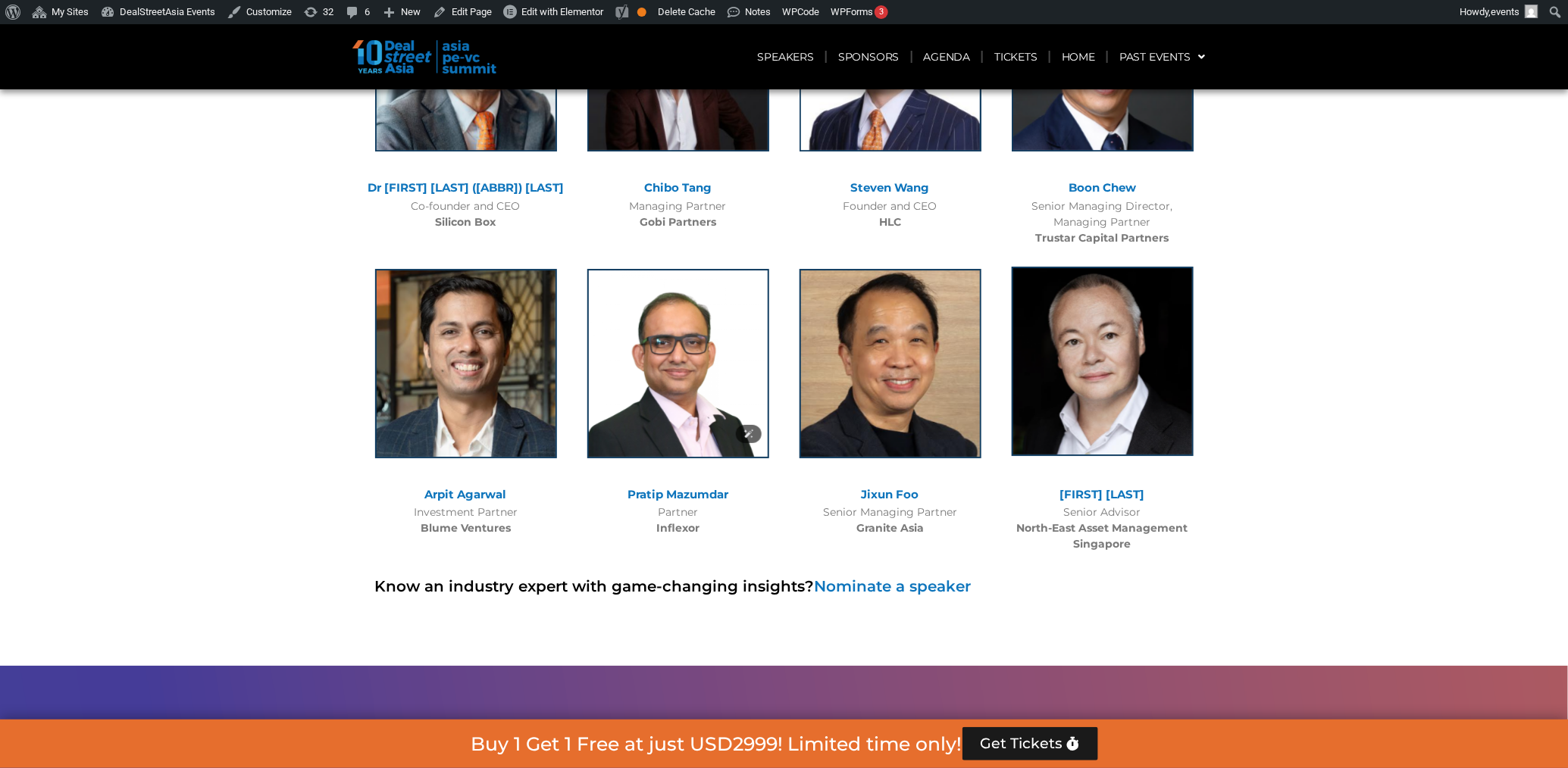 scroll, scrollTop: 7928, scrollLeft: 0, axis: vertical 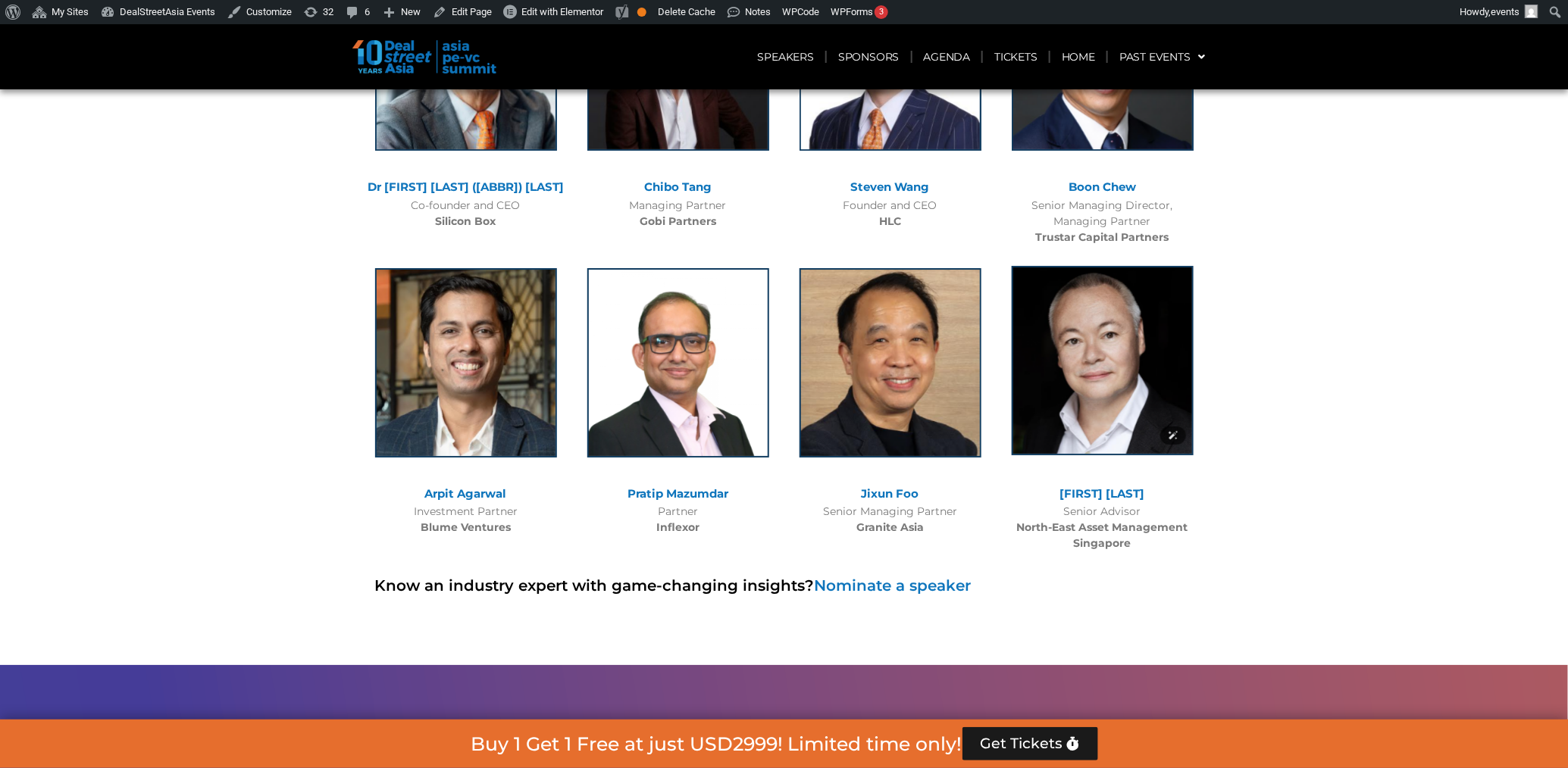 click 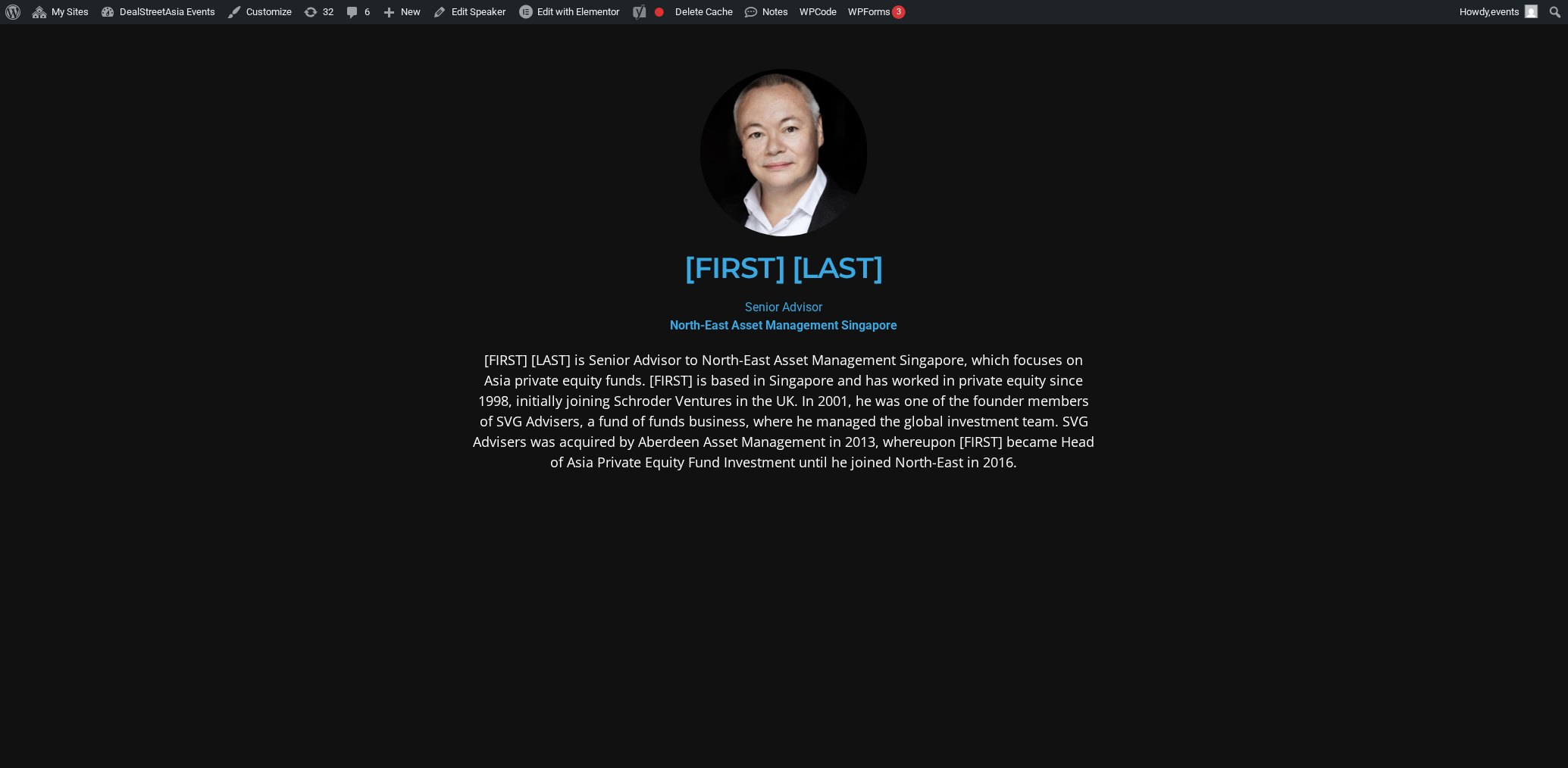 scroll, scrollTop: 0, scrollLeft: 0, axis: both 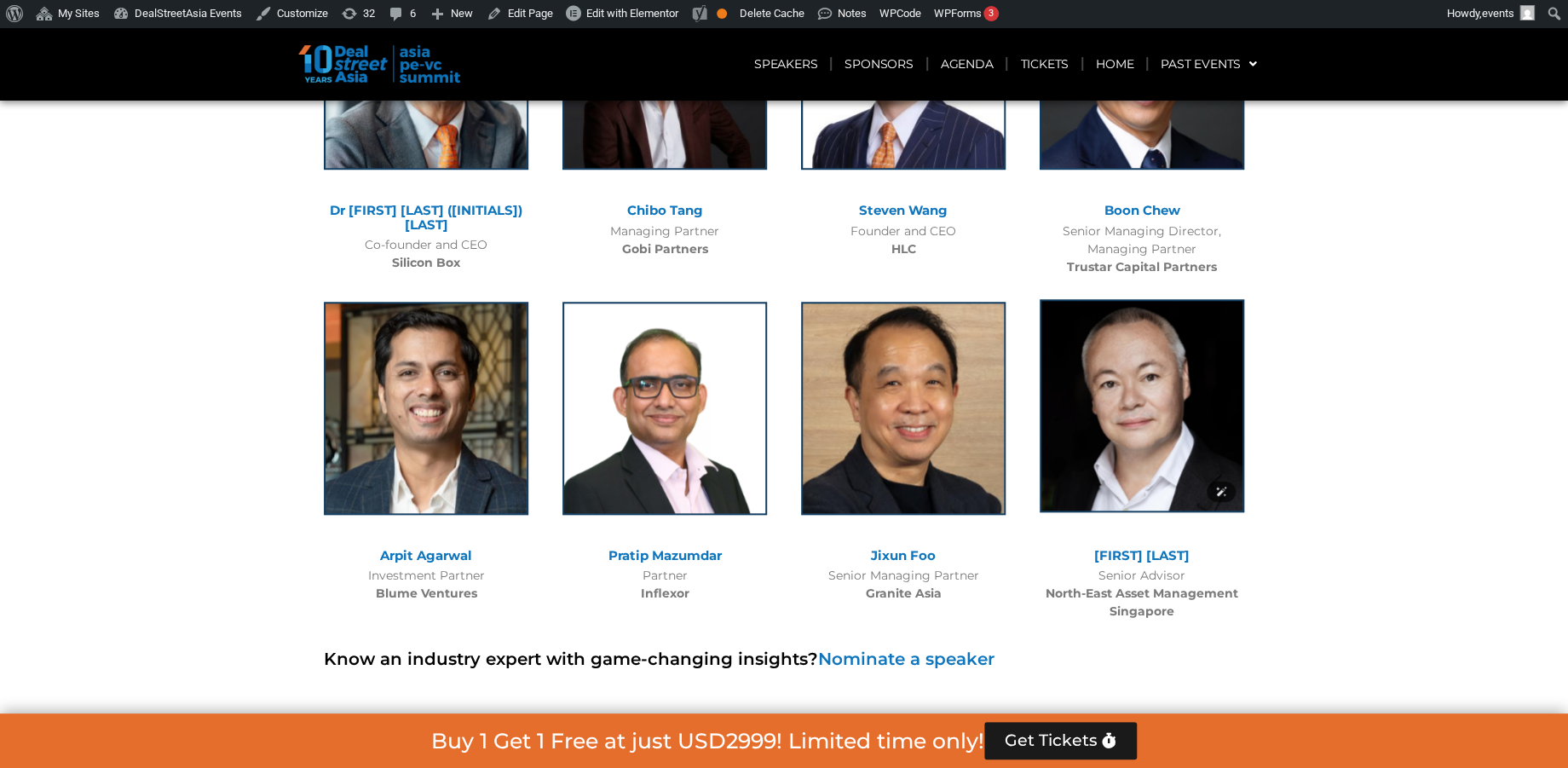 click 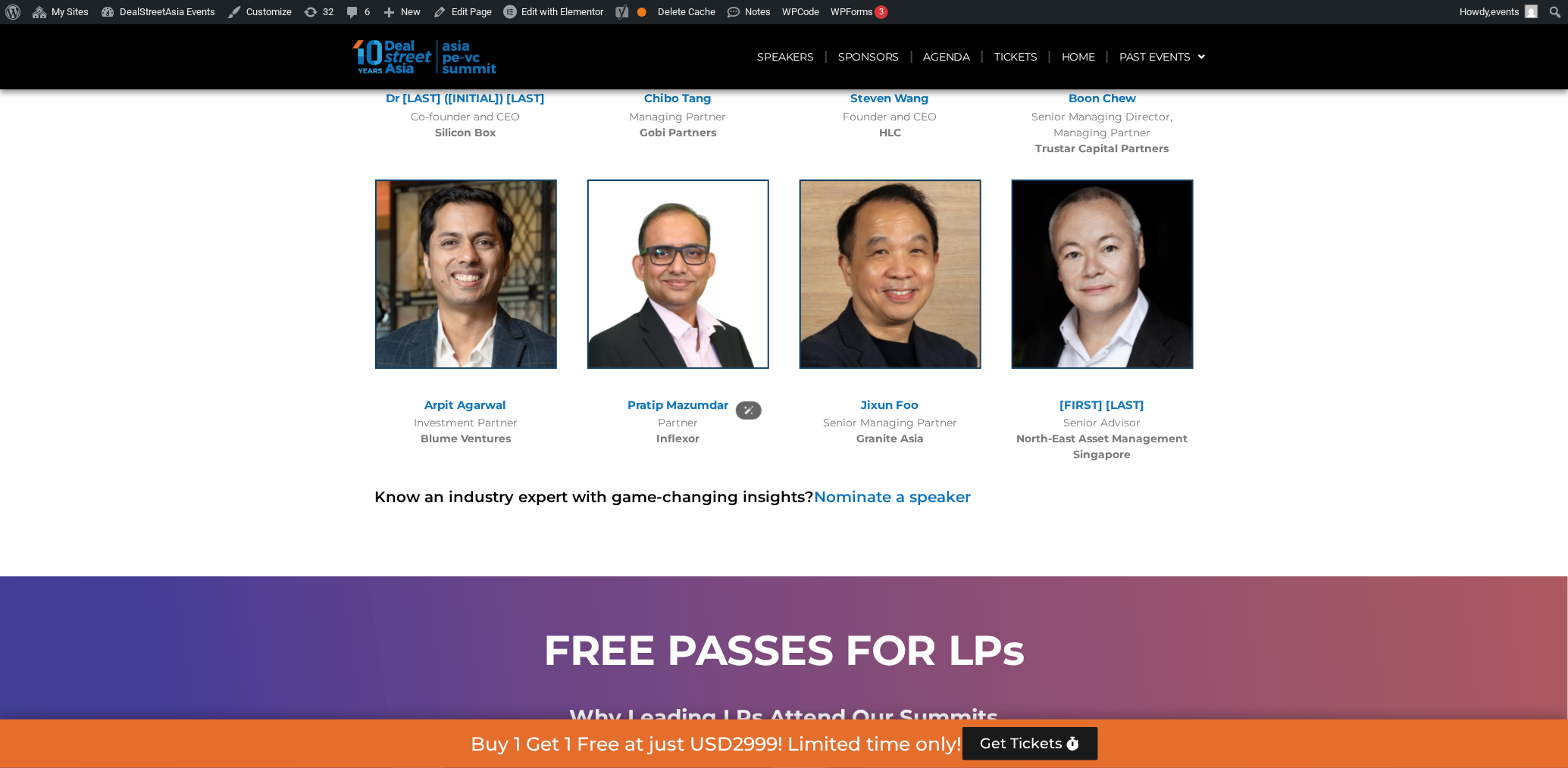 scroll, scrollTop: 8023, scrollLeft: 0, axis: vertical 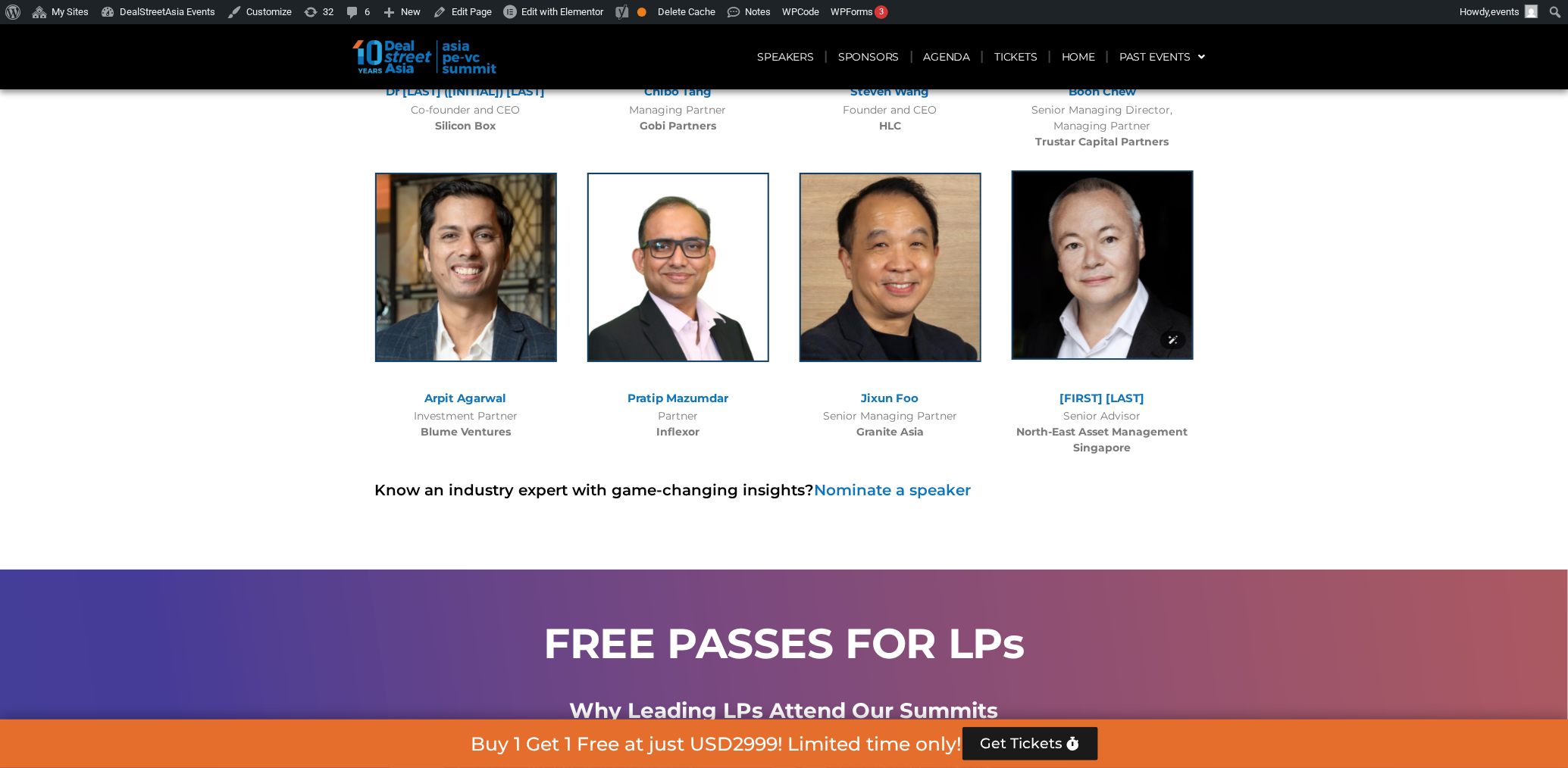 click 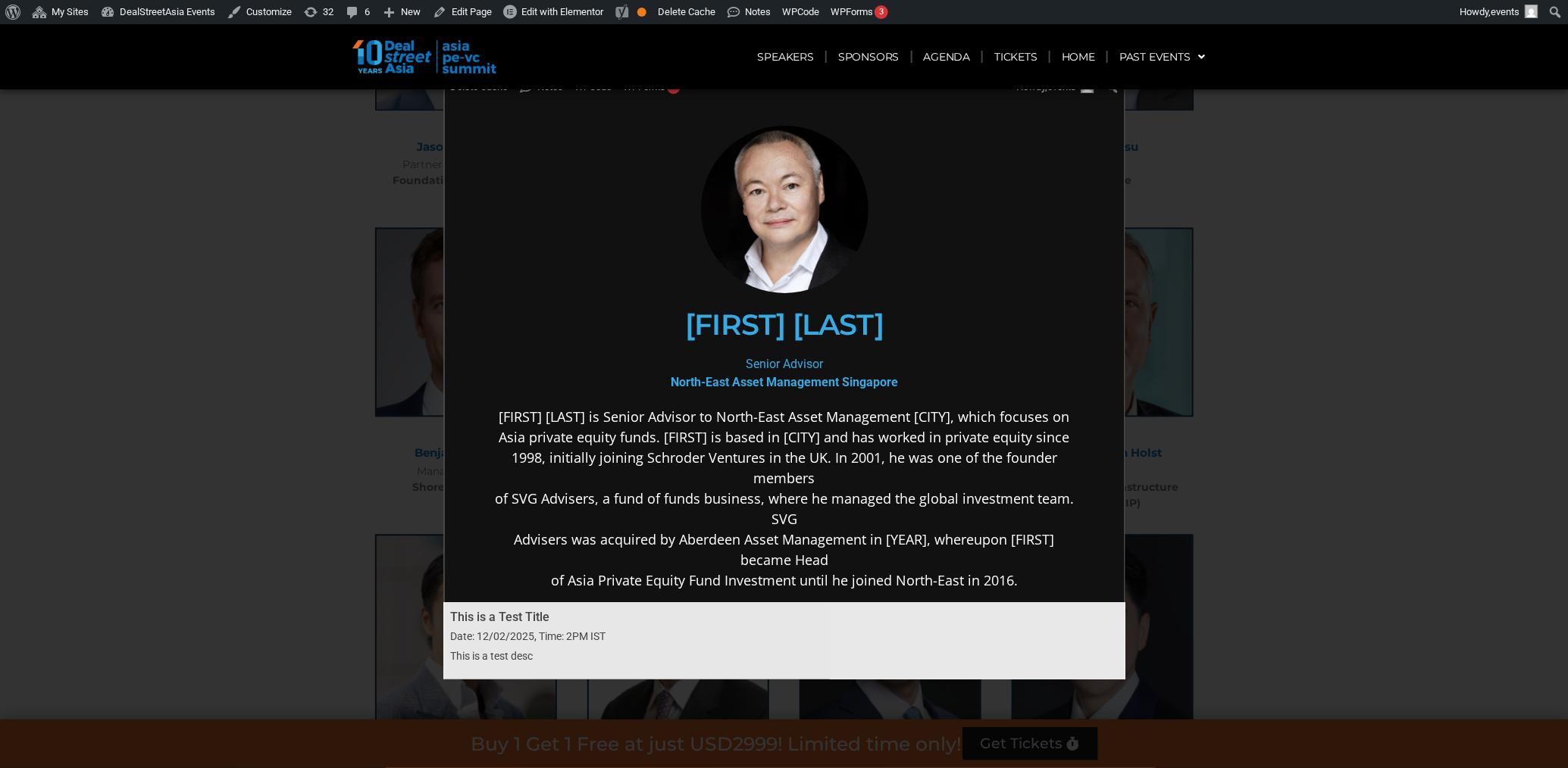 scroll, scrollTop: 7064, scrollLeft: 0, axis: vertical 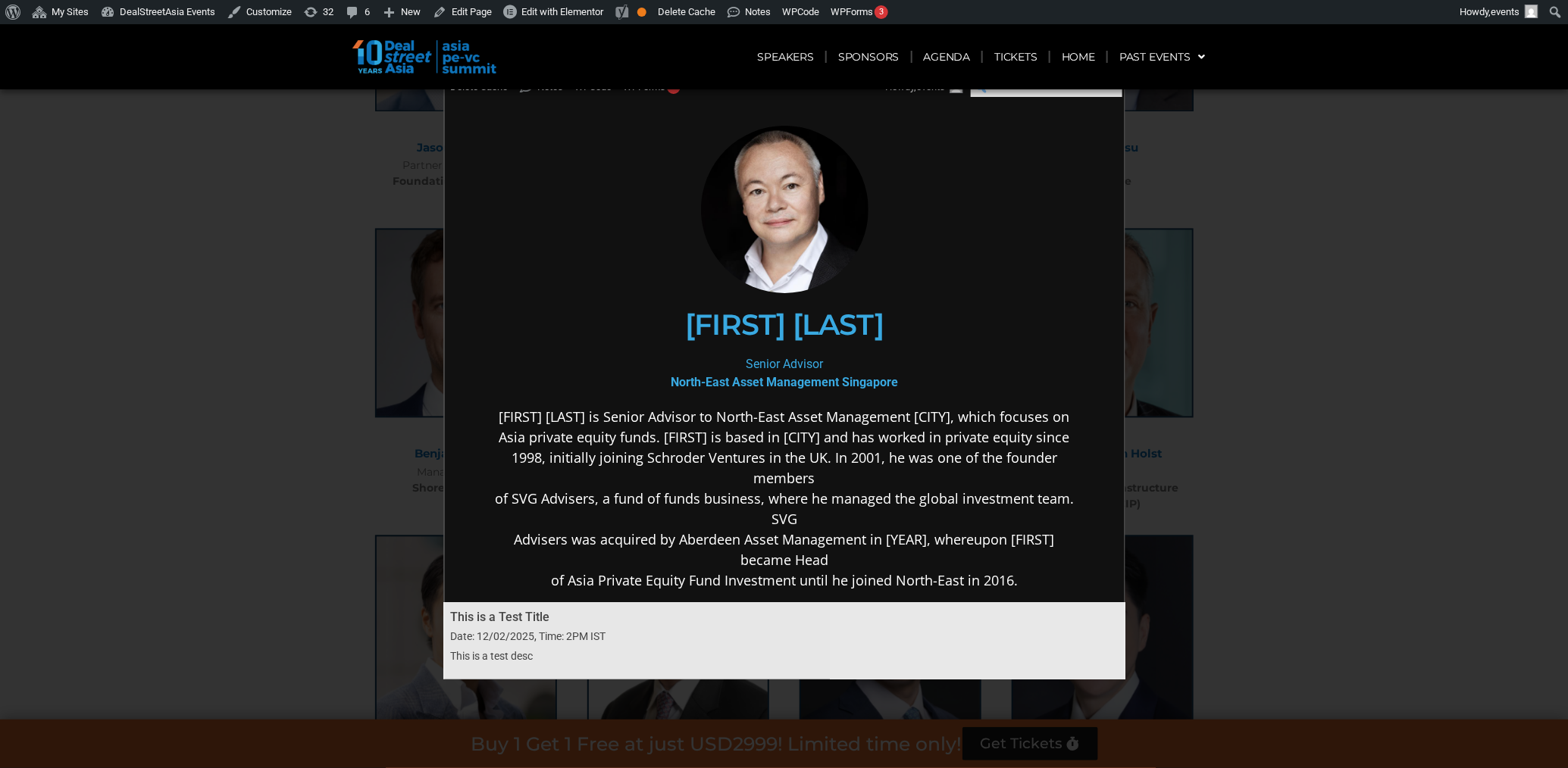 click on "Search" at bounding box center [1044, 86] 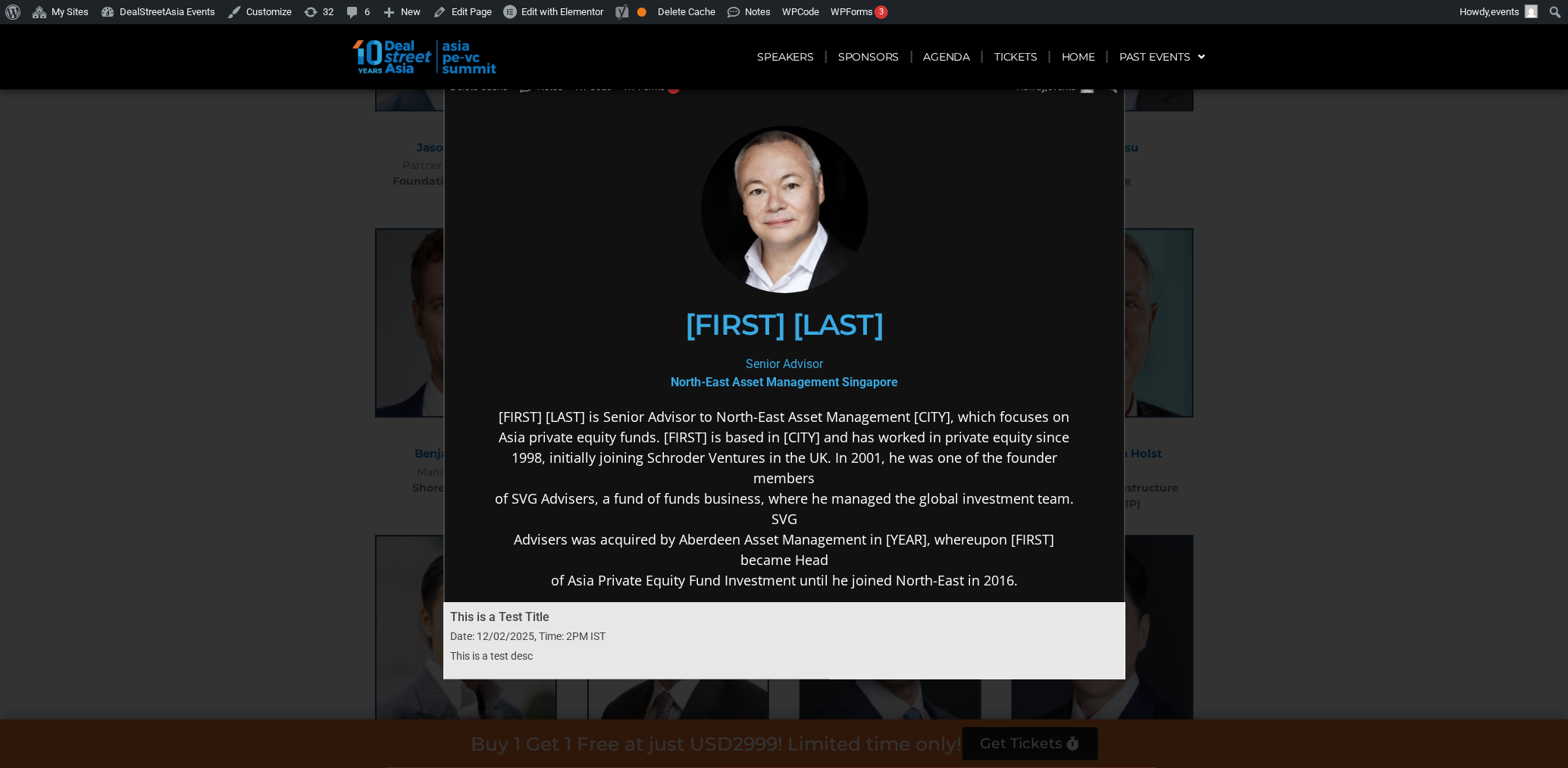 click on "×
This is a Test Title Date: 12/02/2025, Time: 2PM IST This is a test desc" at bounding box center (784, 384) 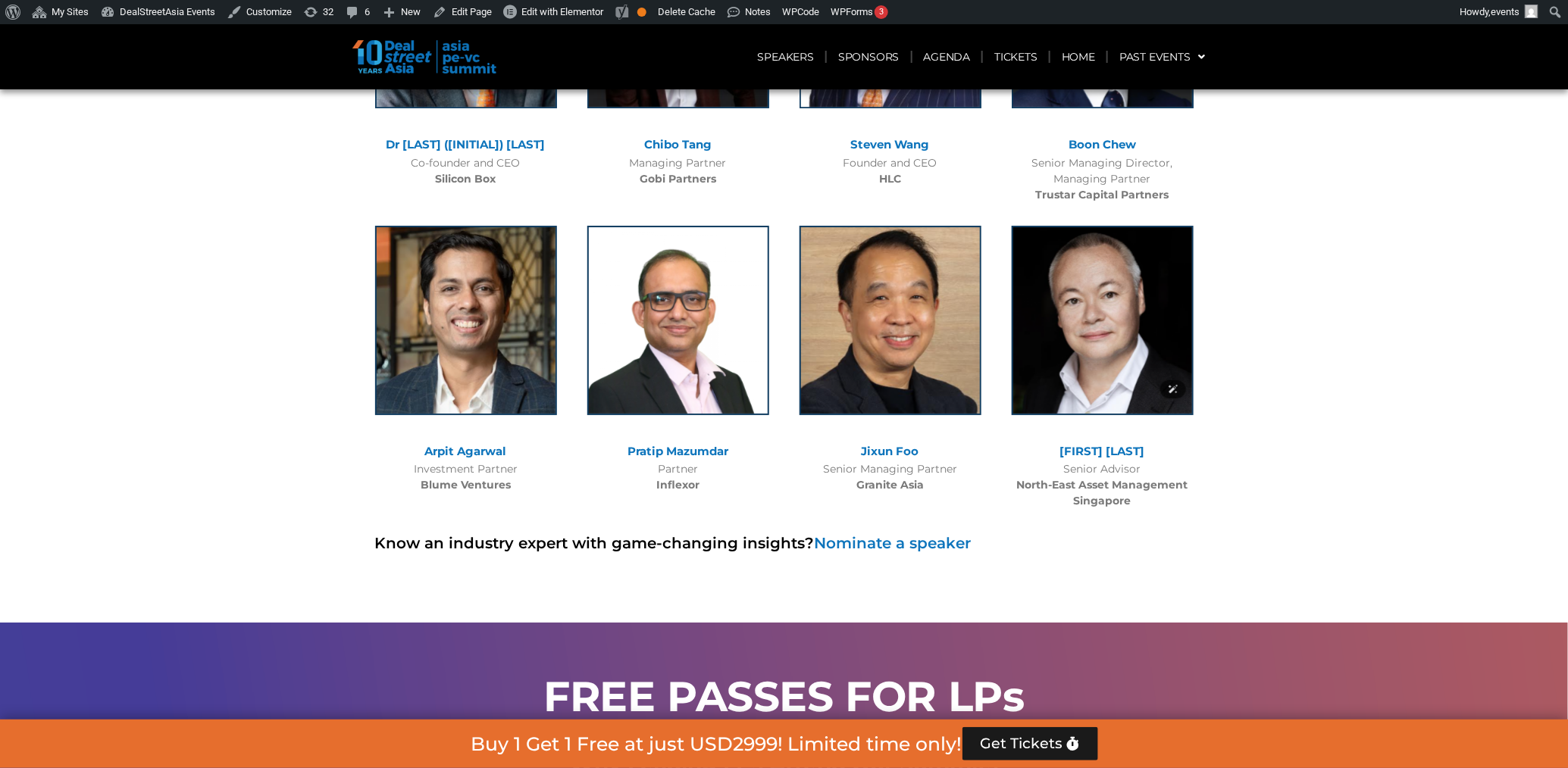 scroll, scrollTop: 7967, scrollLeft: 0, axis: vertical 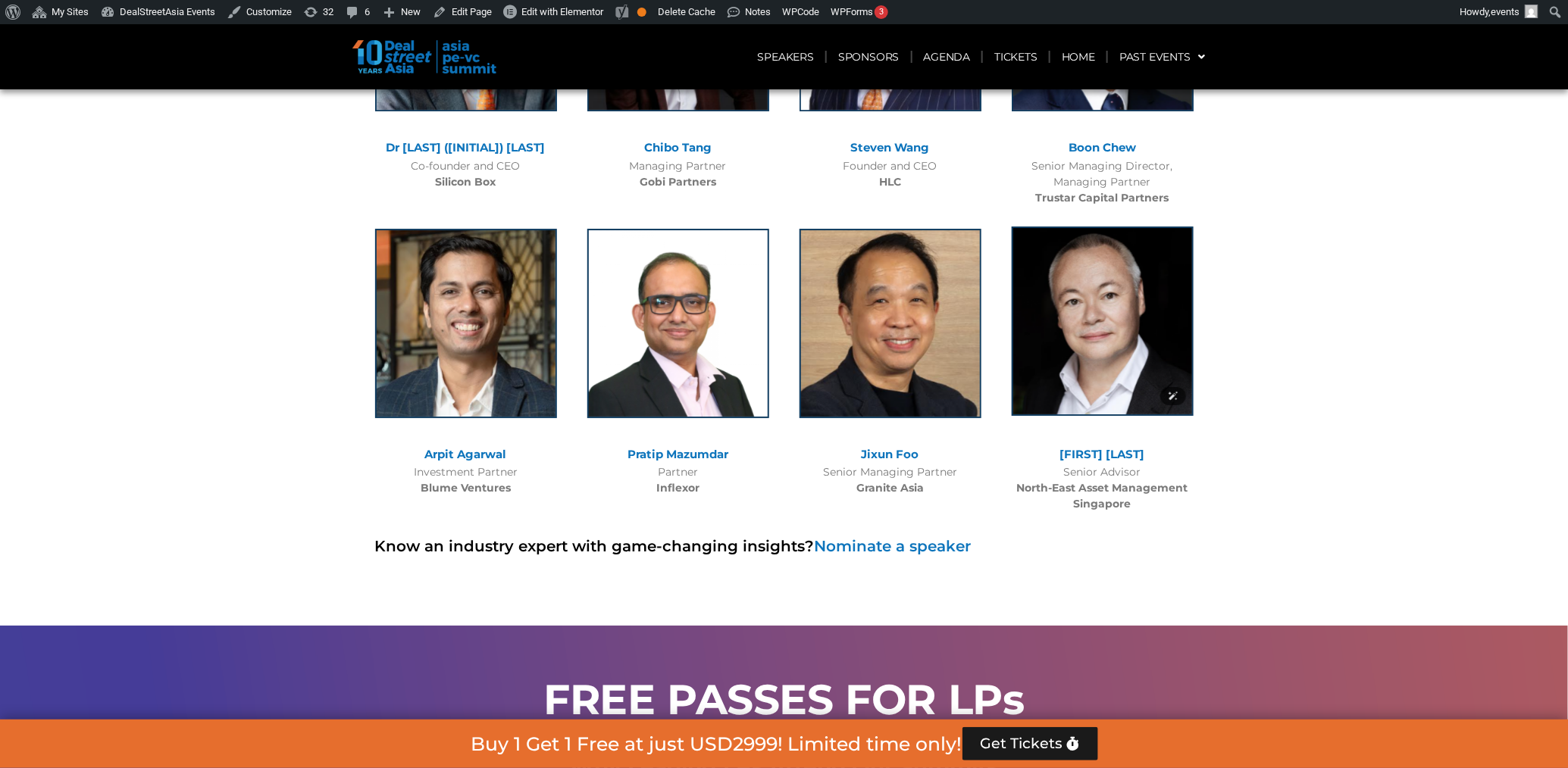 click 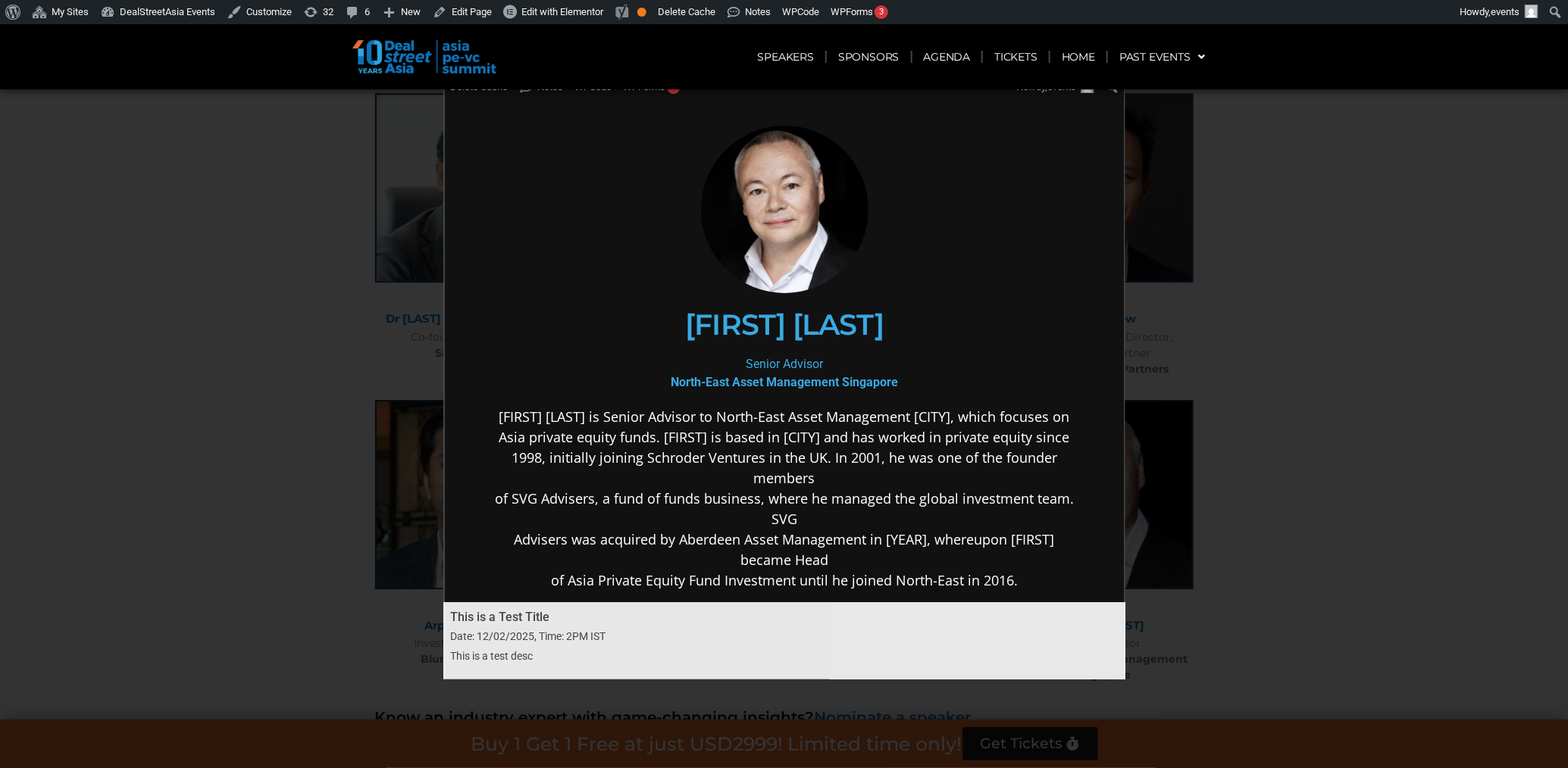 scroll, scrollTop: 7779, scrollLeft: 0, axis: vertical 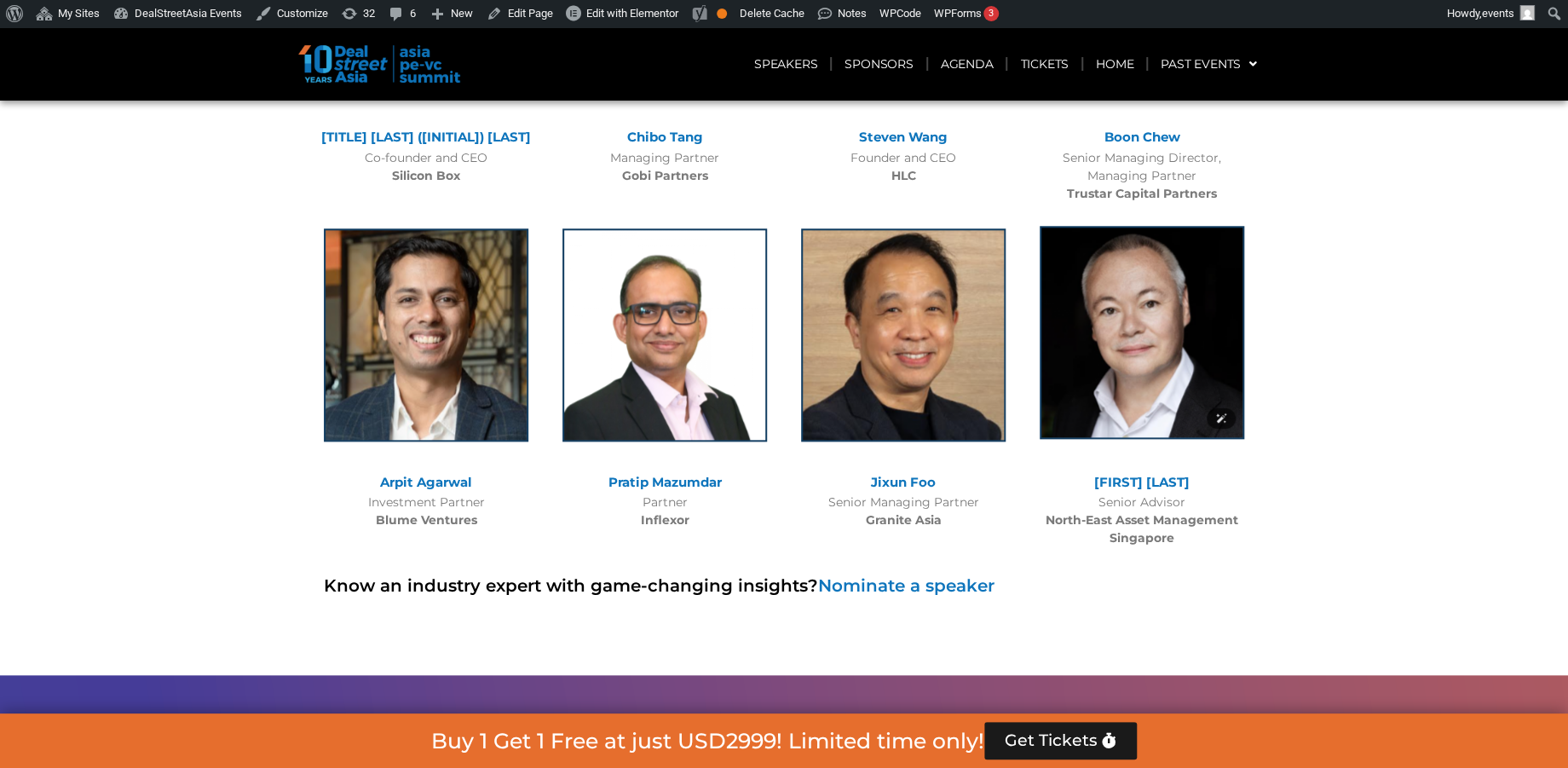 click 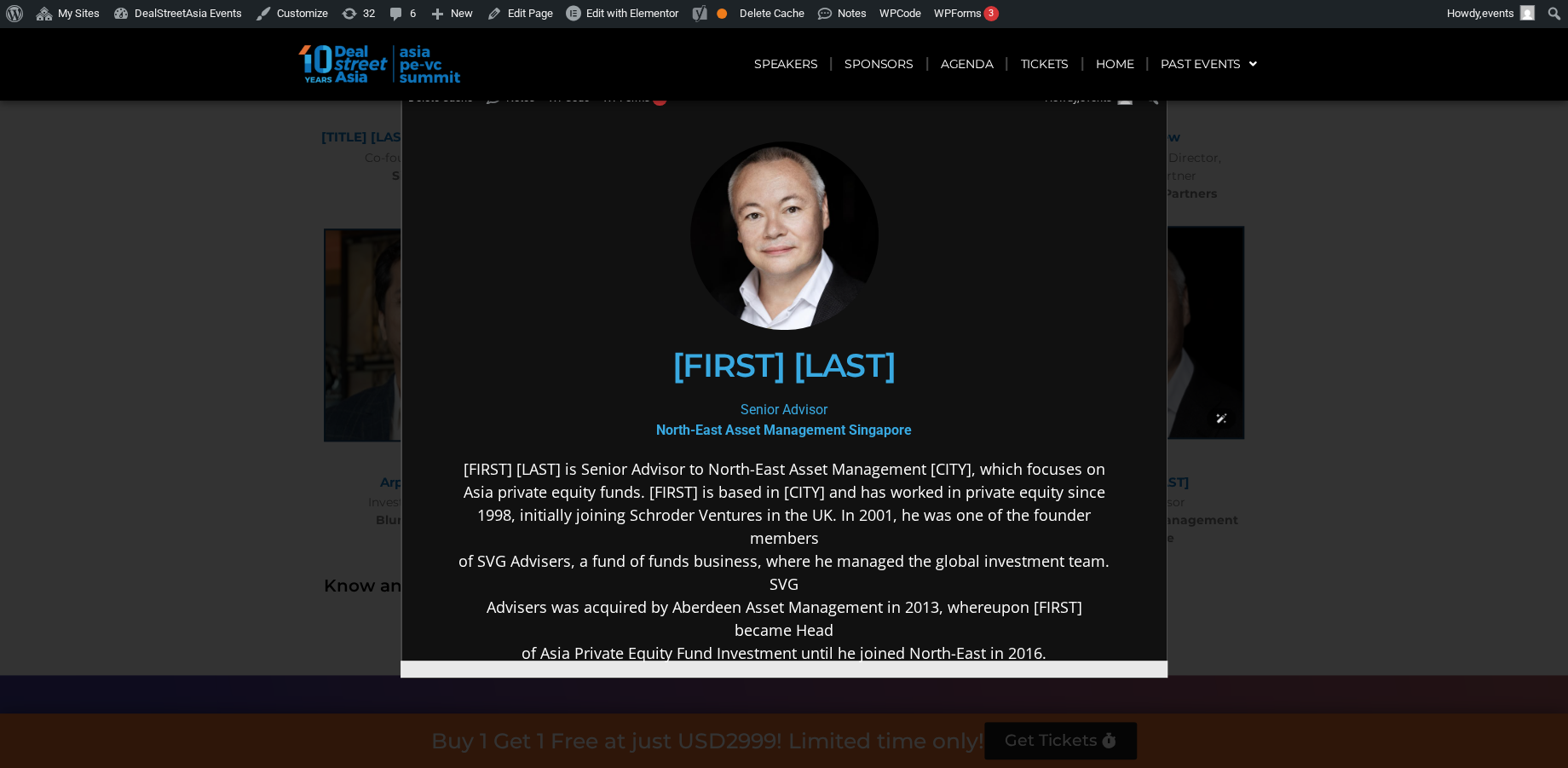 scroll, scrollTop: 0, scrollLeft: 0, axis: both 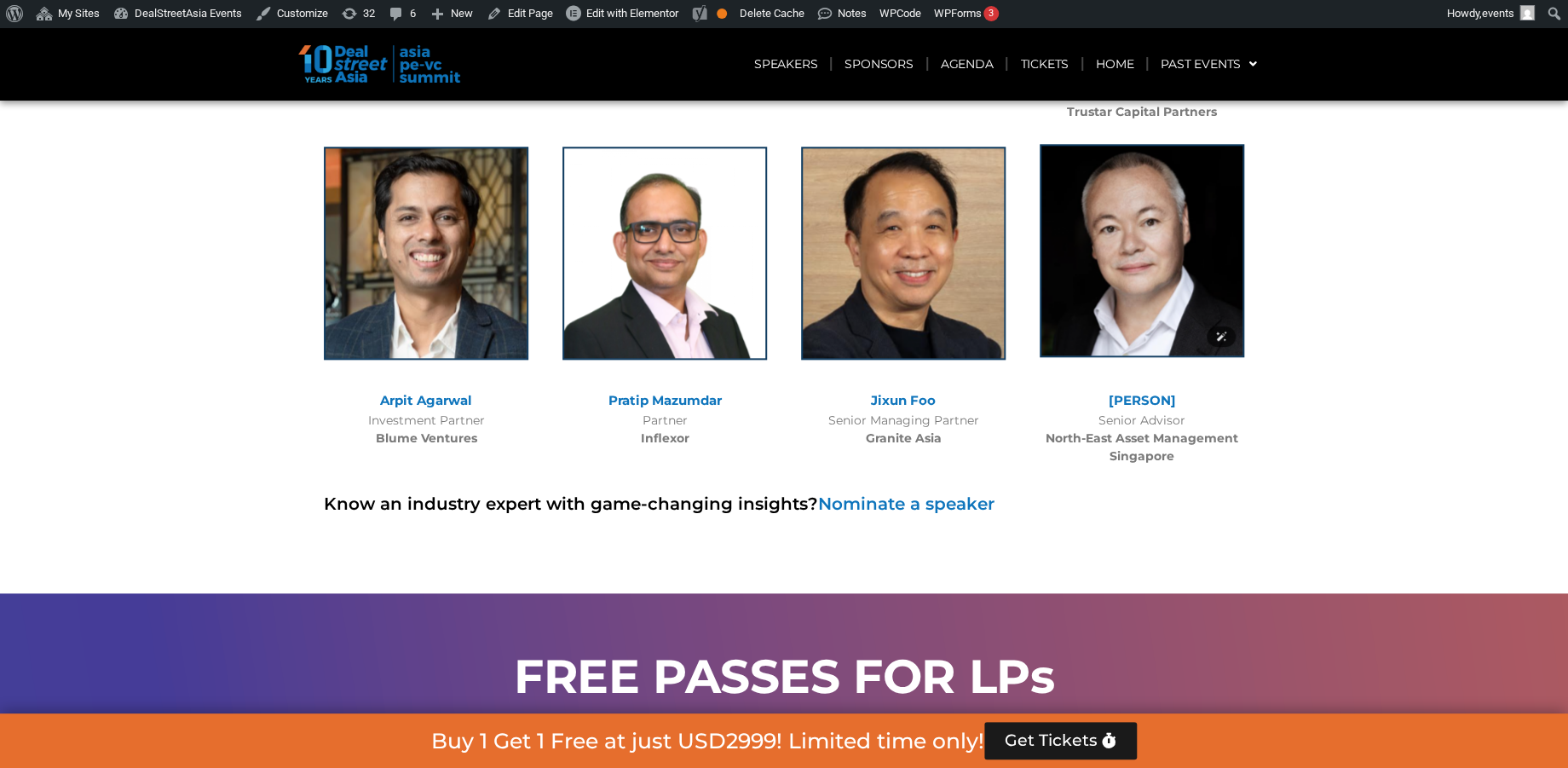 click 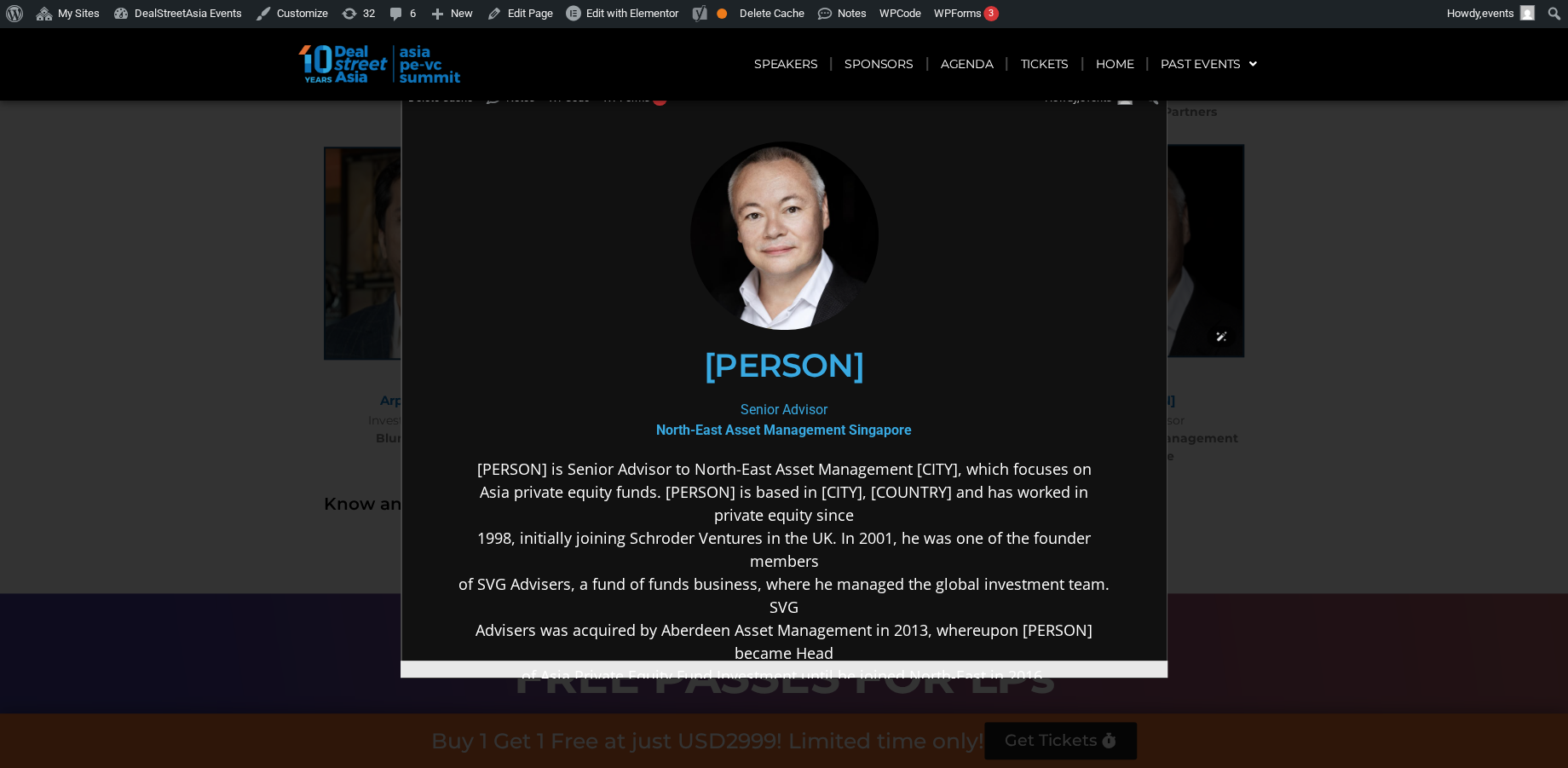 scroll, scrollTop: 0, scrollLeft: 0, axis: both 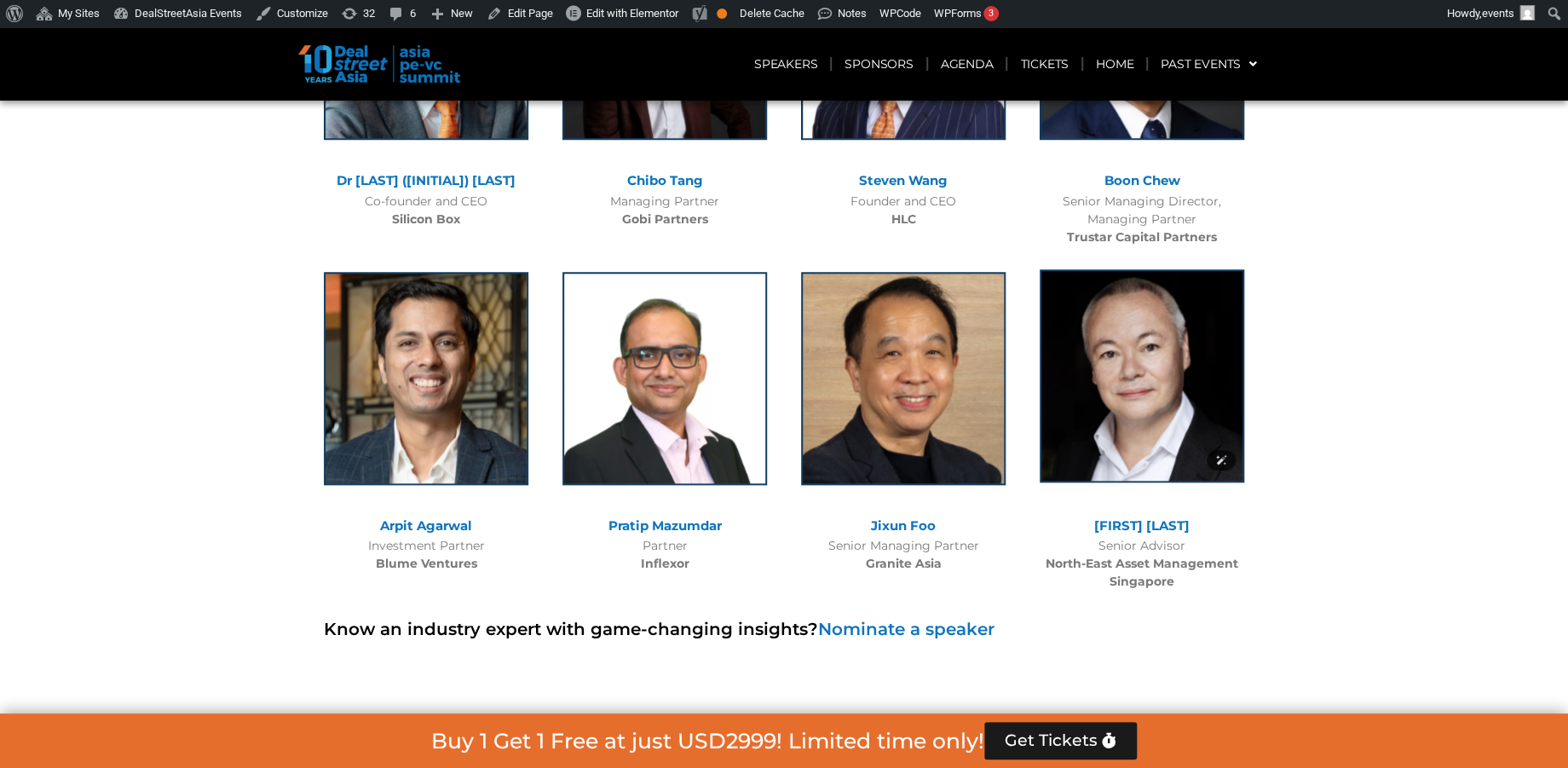 click 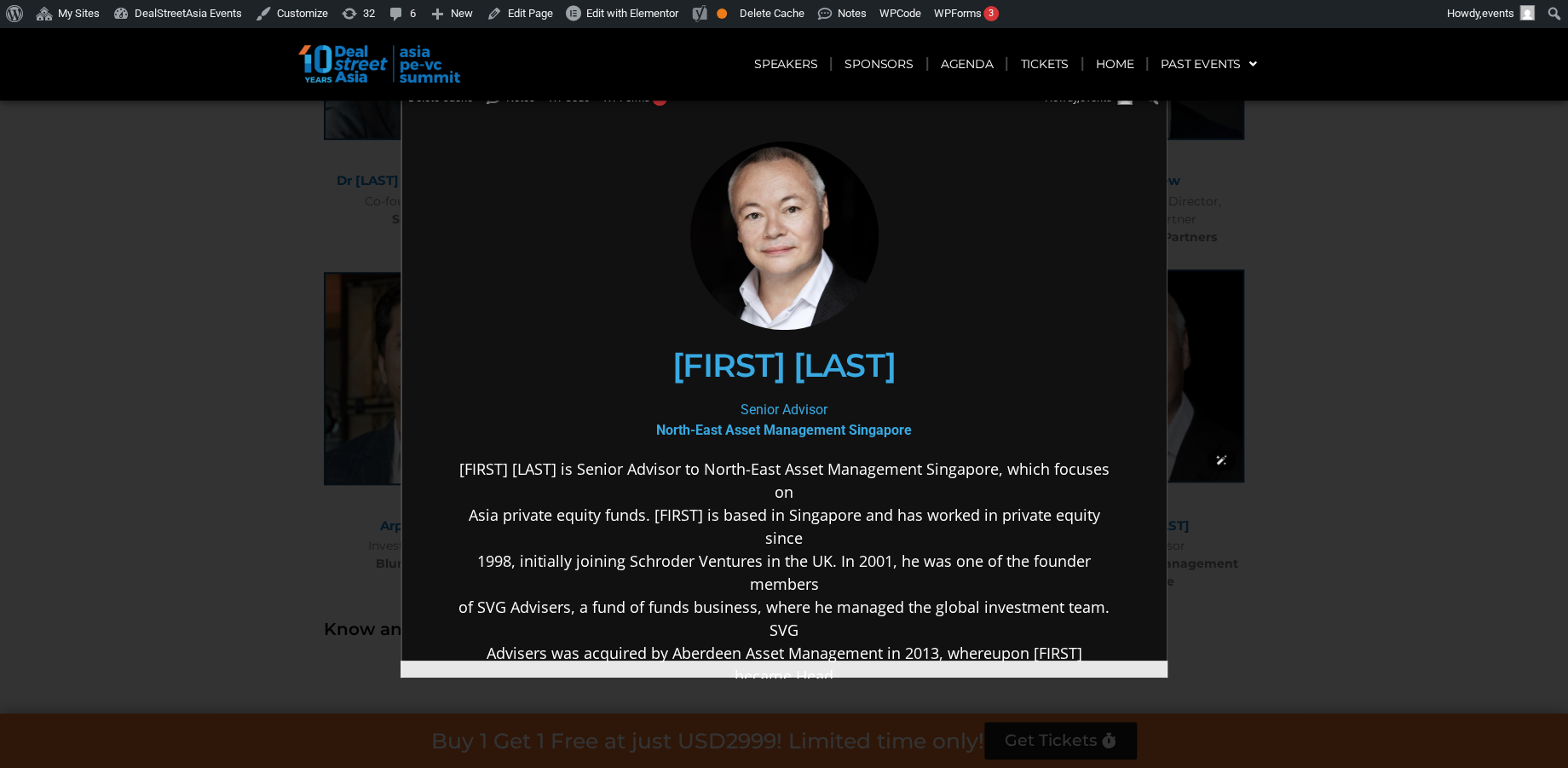 scroll, scrollTop: 0, scrollLeft: 0, axis: both 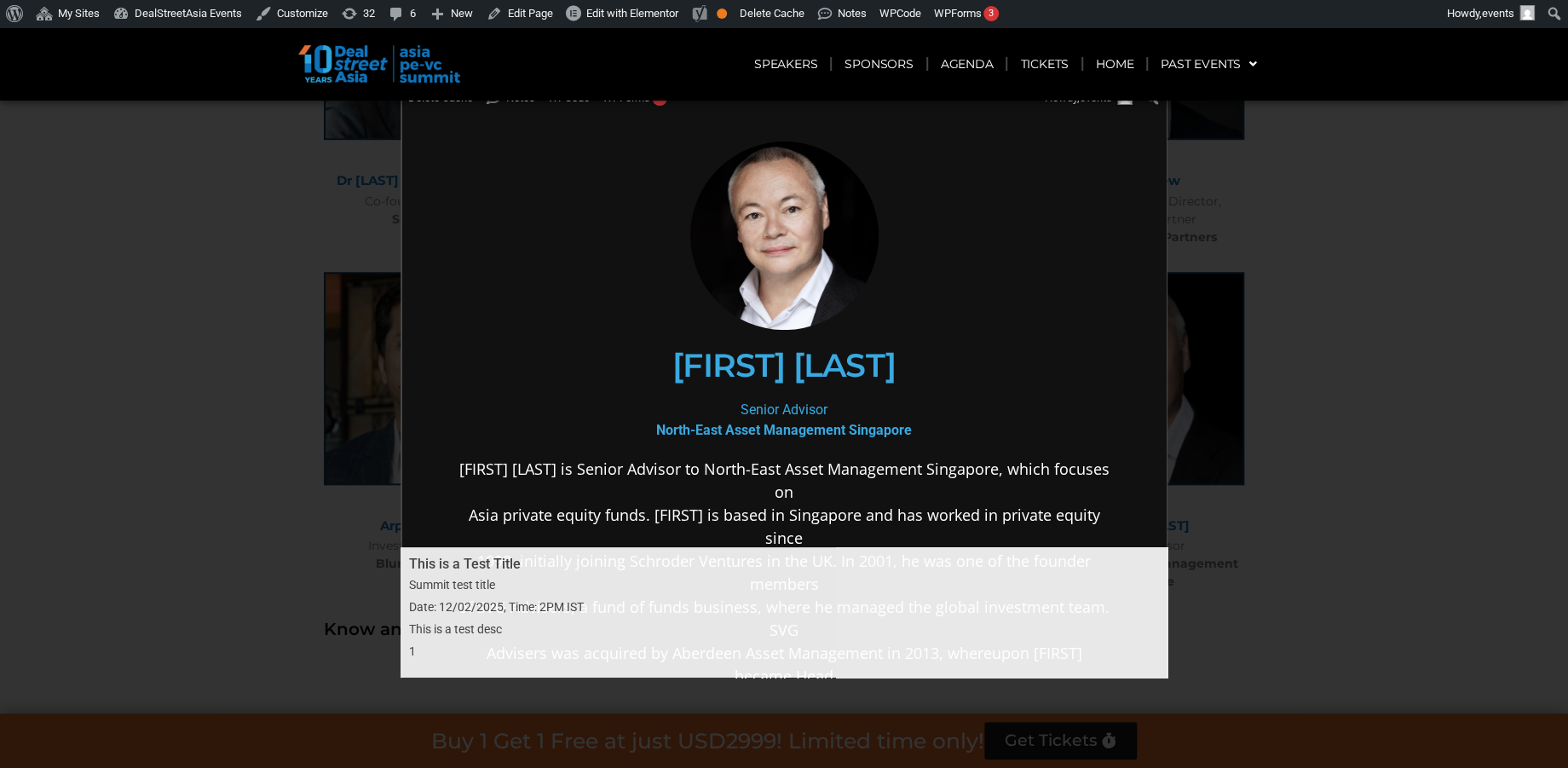 click on "Senior Advisor
North-East Asset Management Singapore" at bounding box center [782, 419] 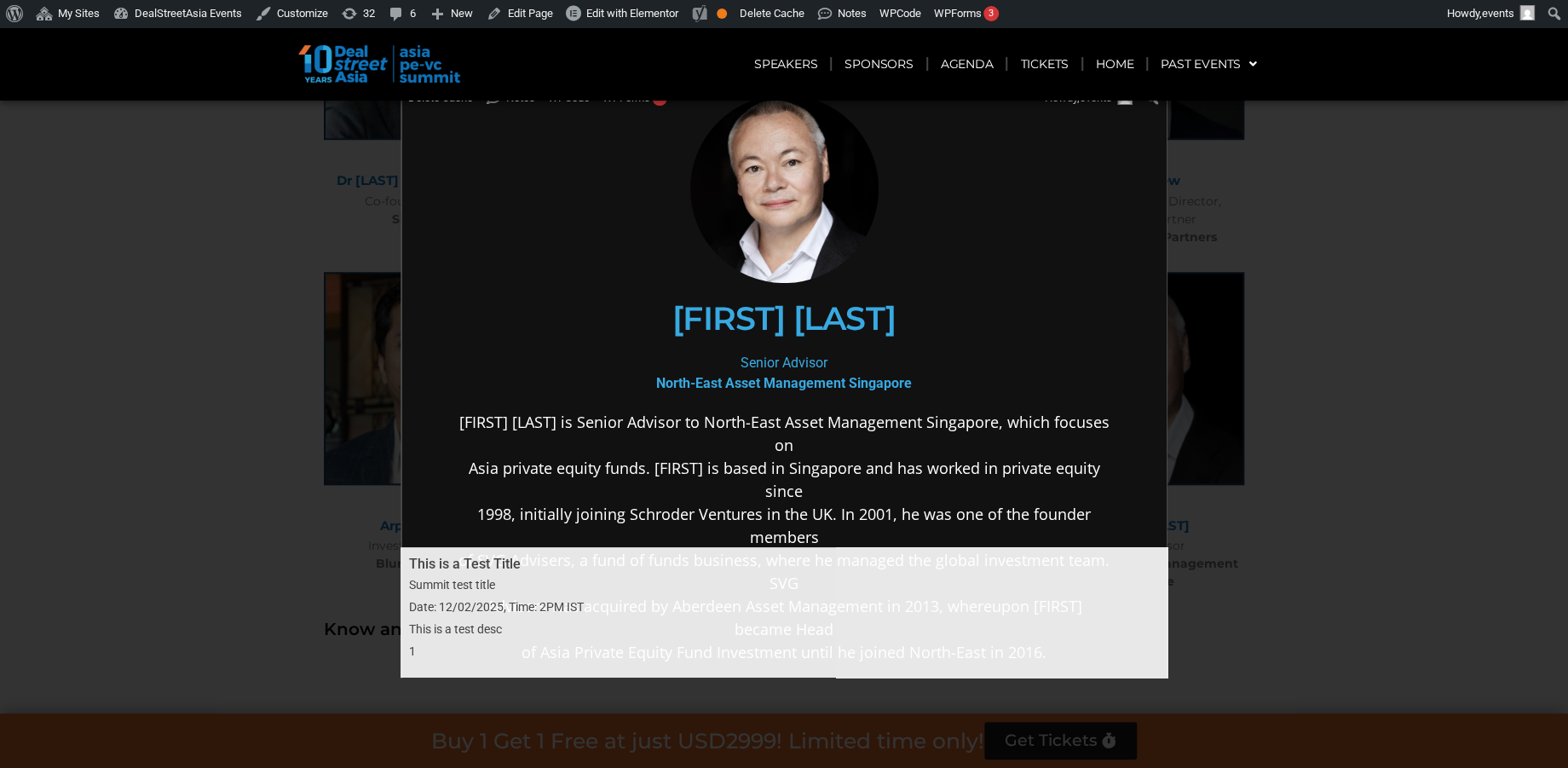 scroll, scrollTop: 0, scrollLeft: 0, axis: both 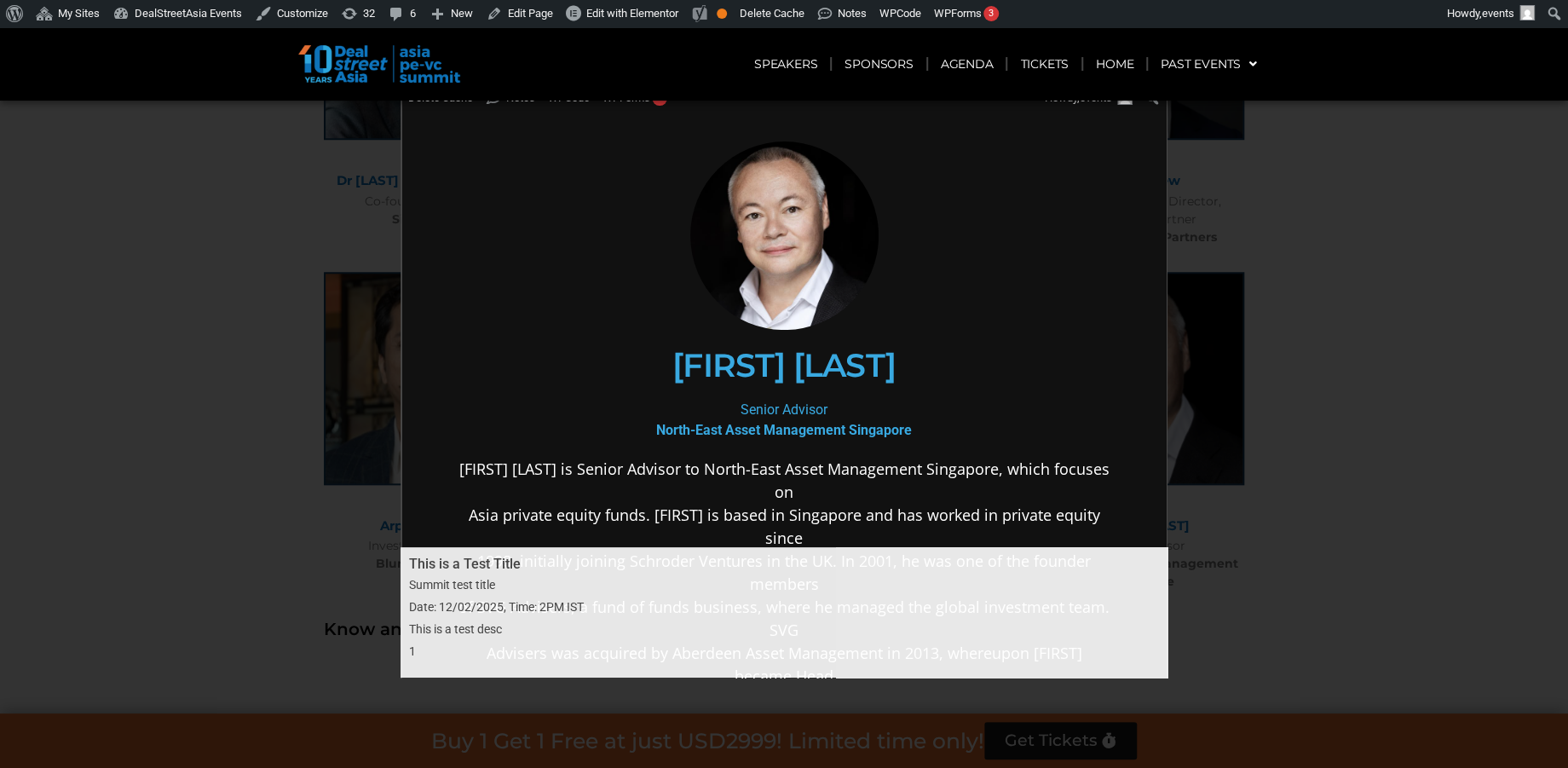 click on "×
This is a Test Title Summit test title Date: 12/02/2025, Time: 2PM IST This is a test desc 1" at bounding box center (784, 384) 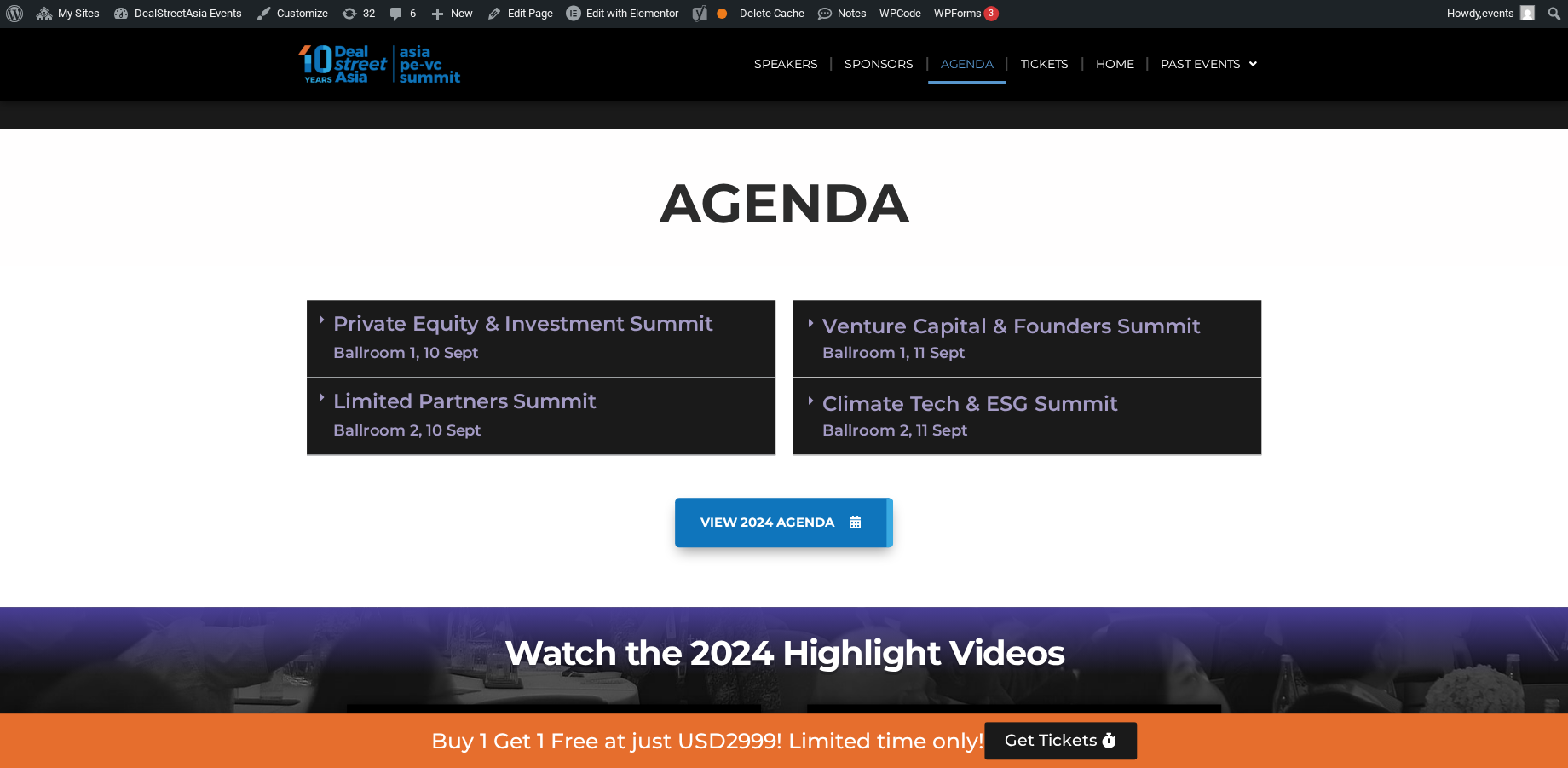 scroll, scrollTop: 854, scrollLeft: 0, axis: vertical 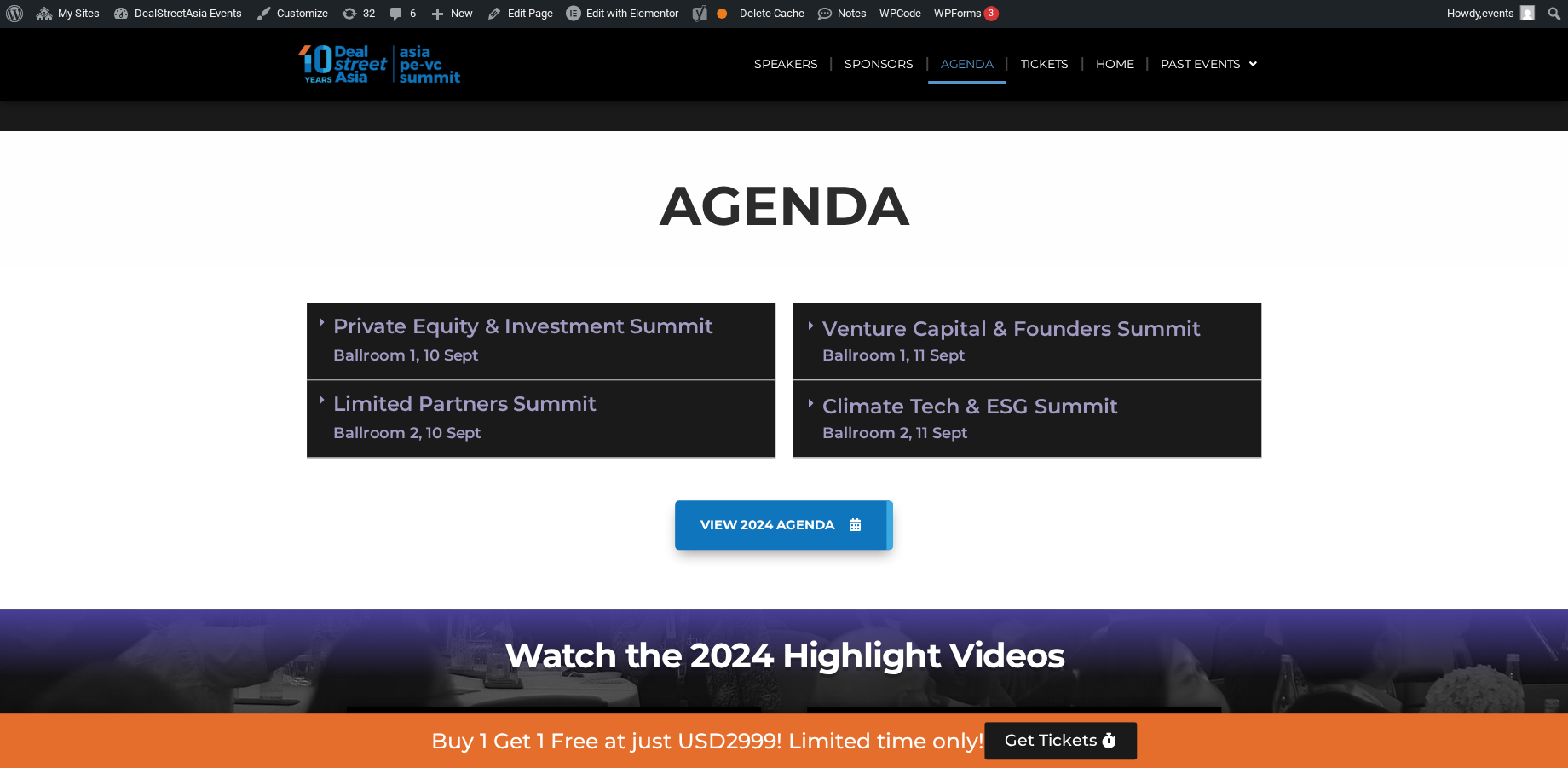click at bounding box center (326, 322) 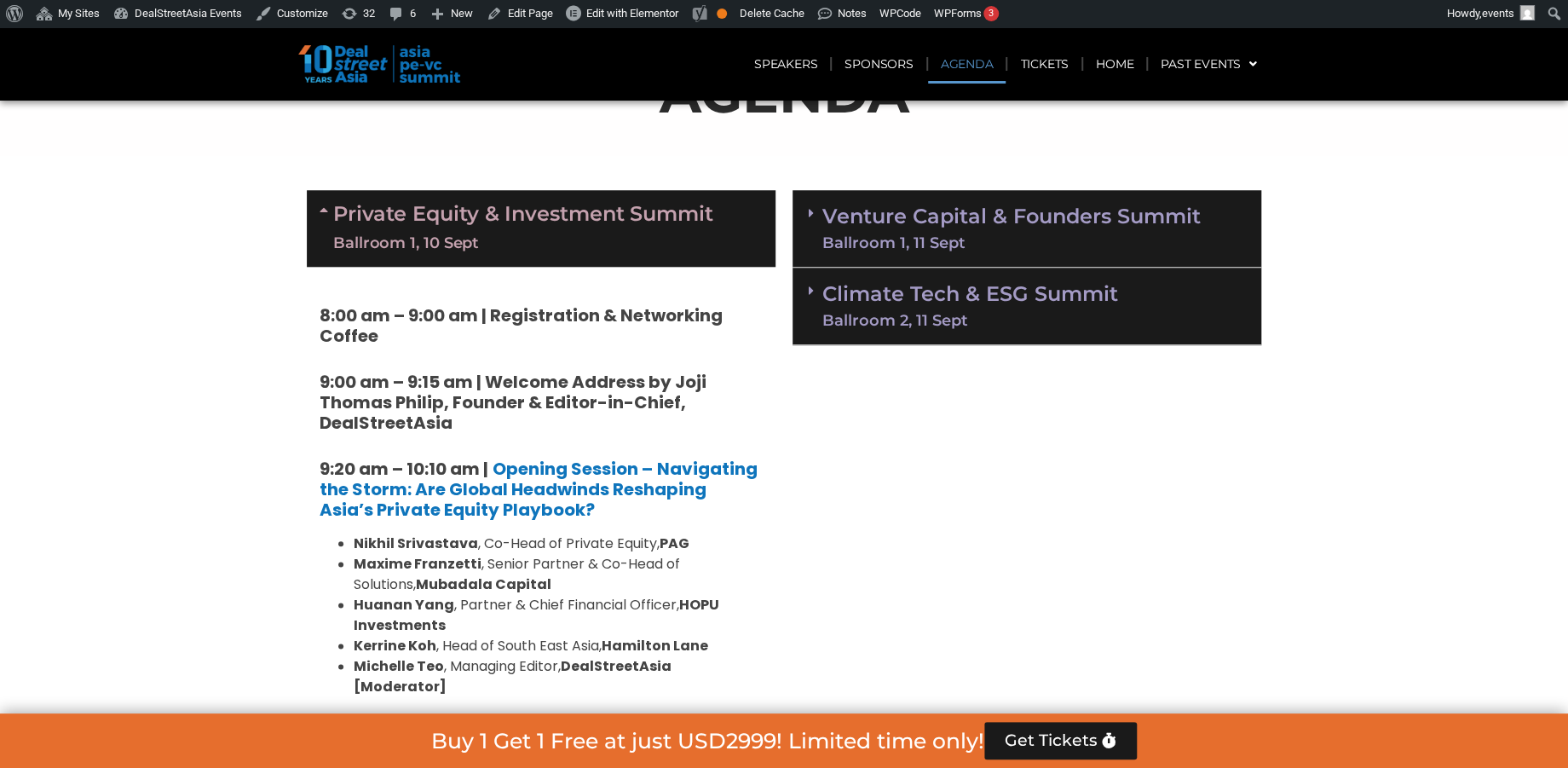 scroll, scrollTop: 973, scrollLeft: 0, axis: vertical 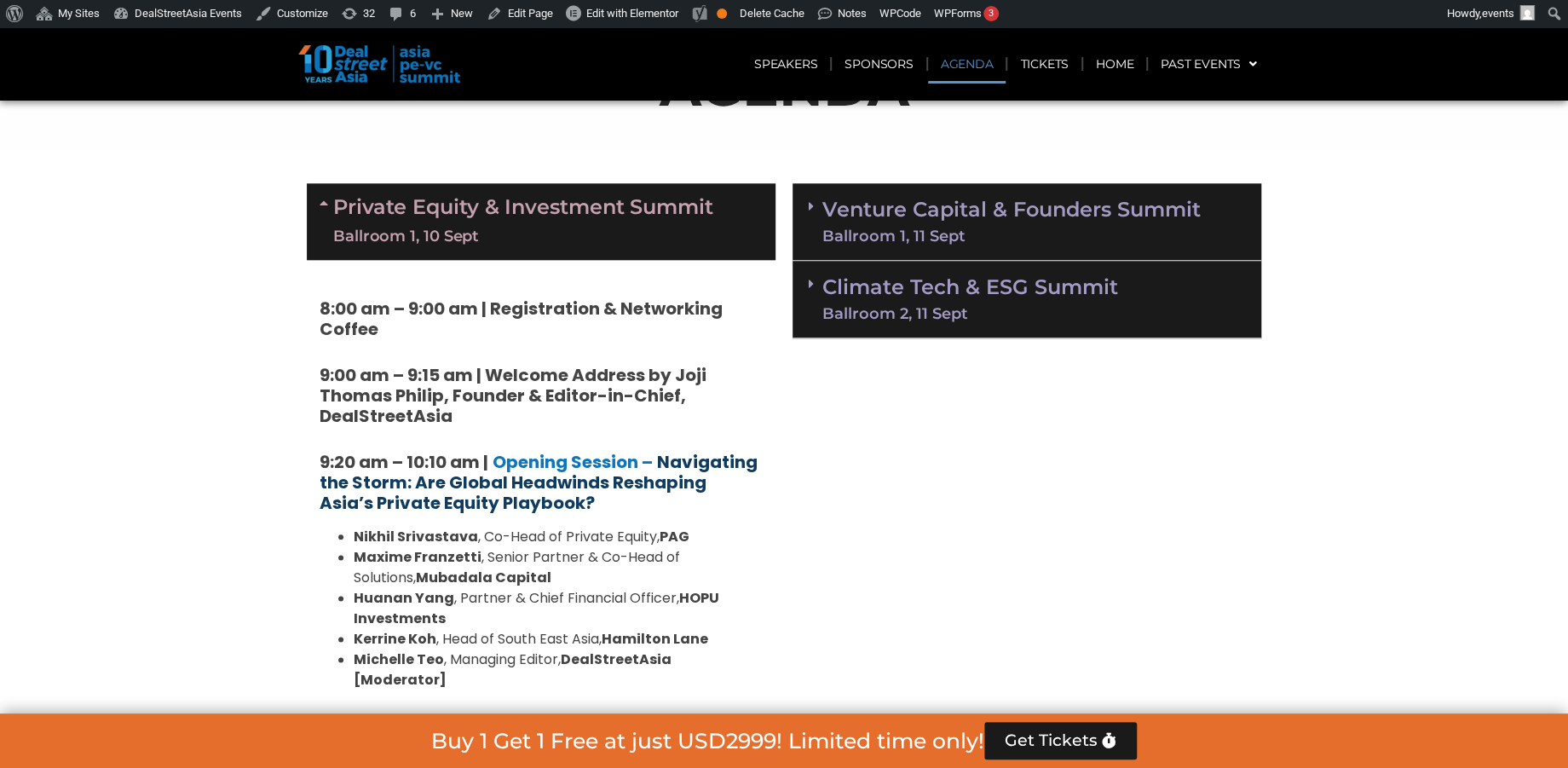 click on "Navigating the Storm: Are Global Headwinds Reshaping Asia’s Private Equity Playbook?" at bounding box center [539, 482] 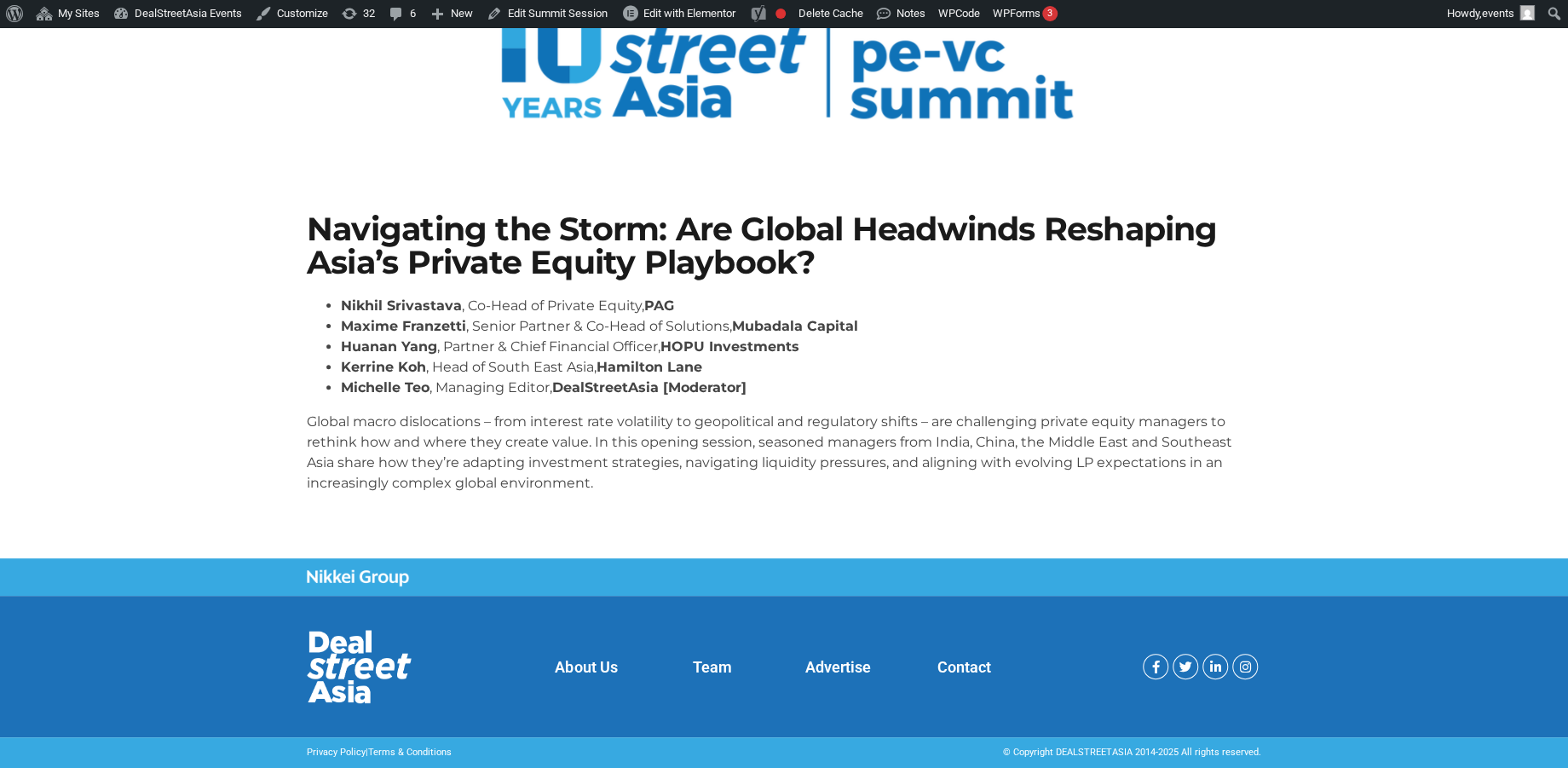 scroll, scrollTop: 0, scrollLeft: 0, axis: both 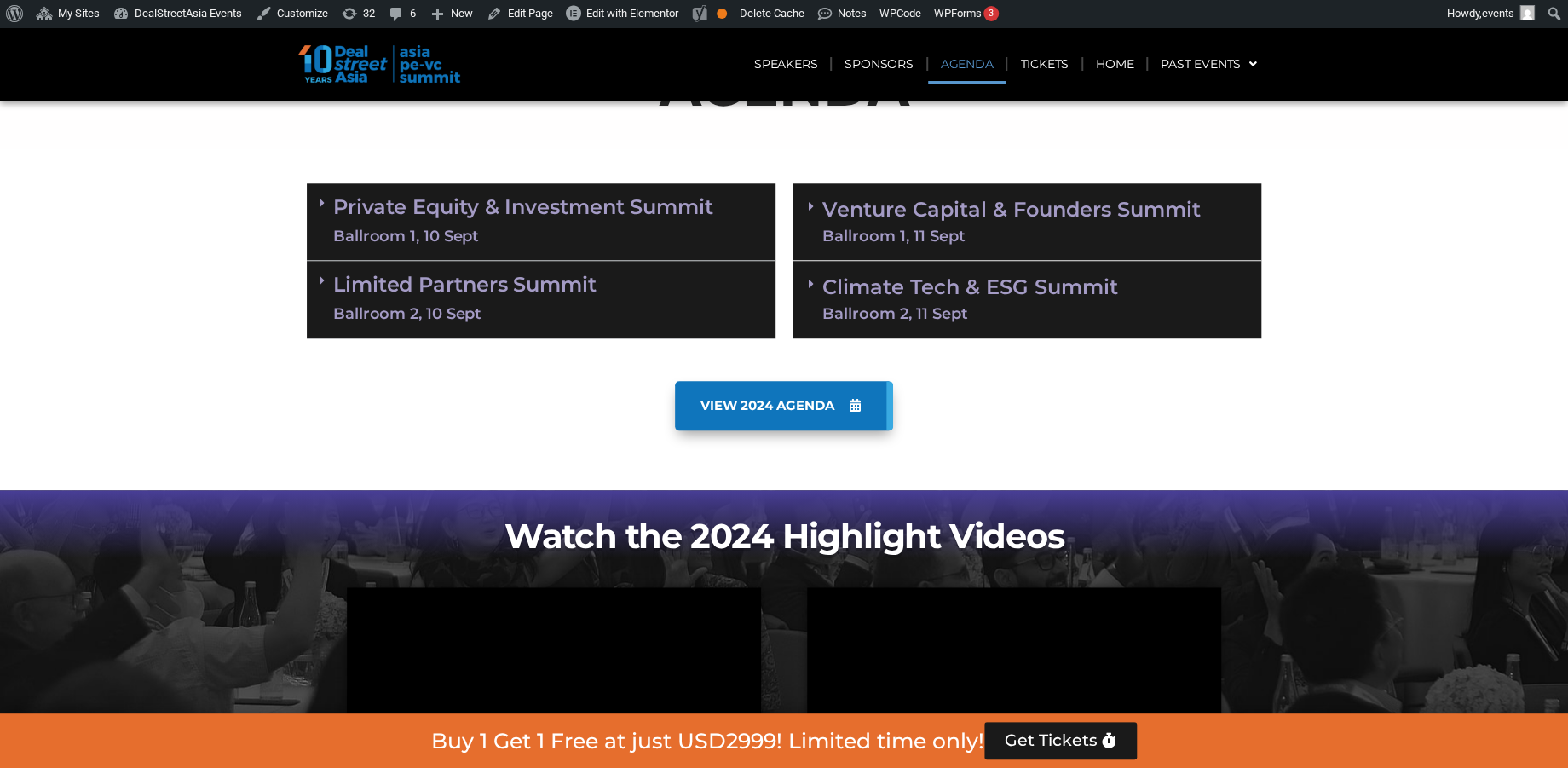 click on "Ballroom 1, 10 Sept" at bounding box center [548, 236] 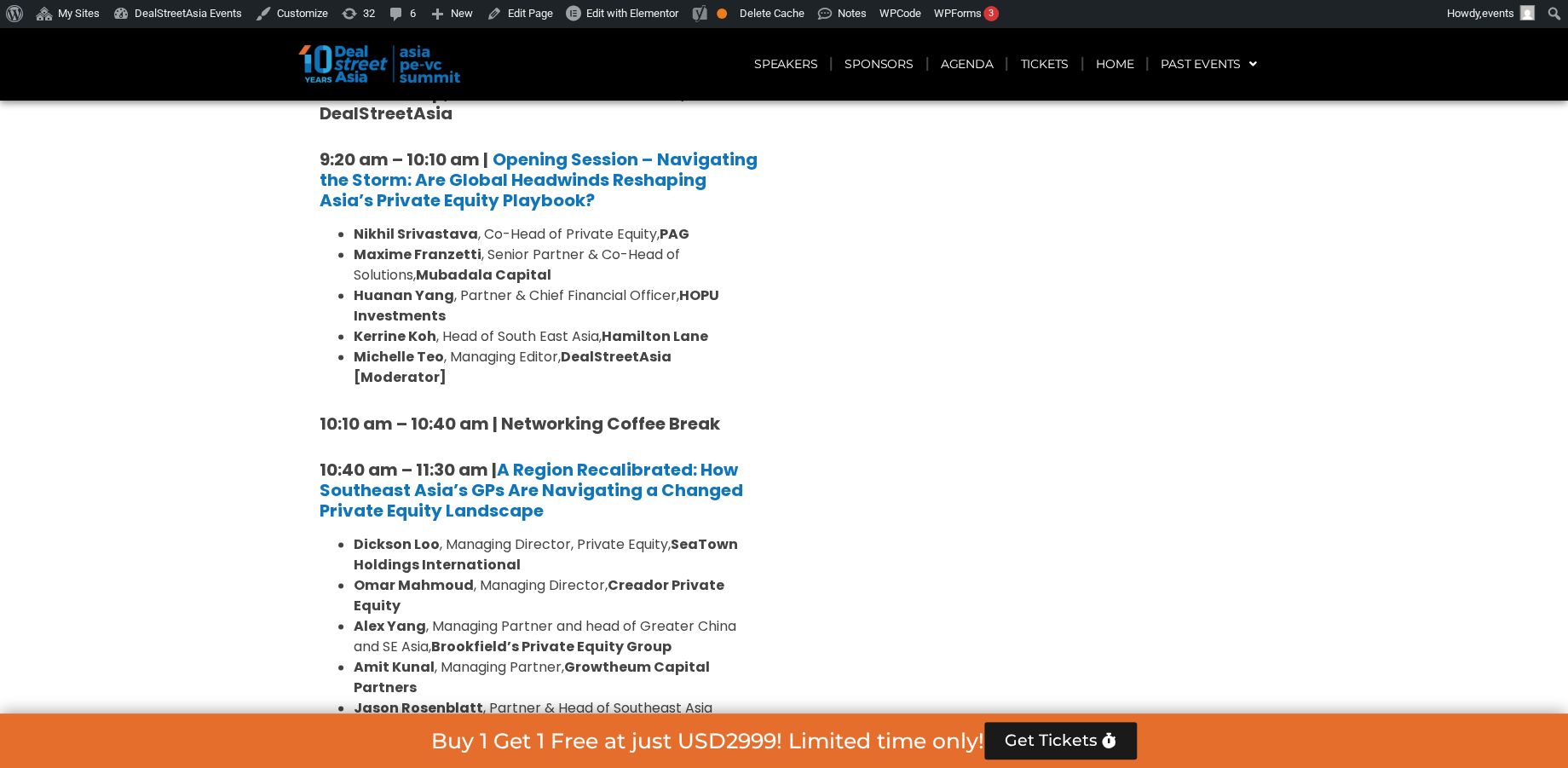 scroll, scrollTop: 1277, scrollLeft: 0, axis: vertical 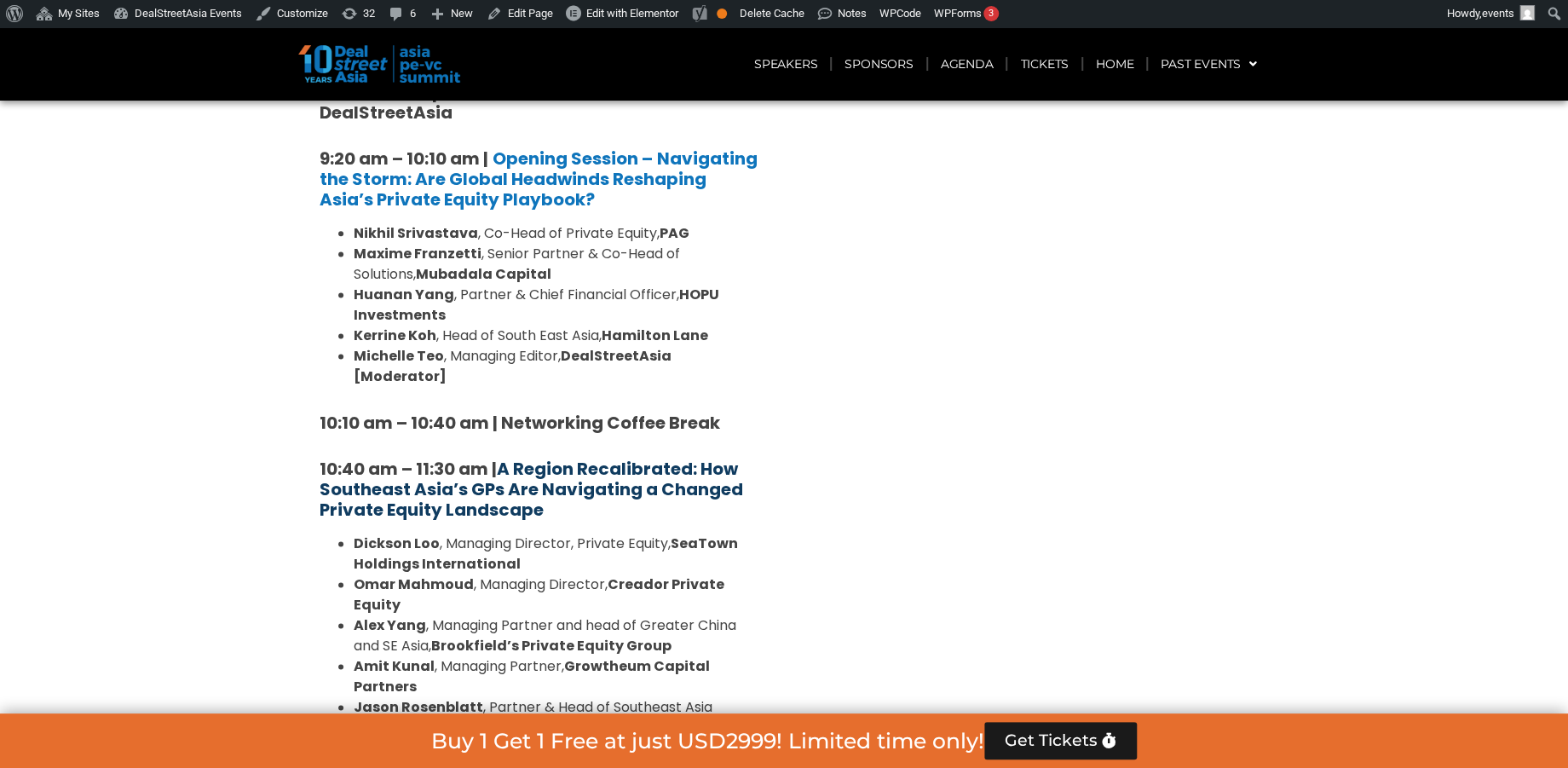 click on "A Region Recalibrated: How Southeast Asia’s GPs Are Navigating a Changed Private Equity Landscape" at bounding box center (531, 489) 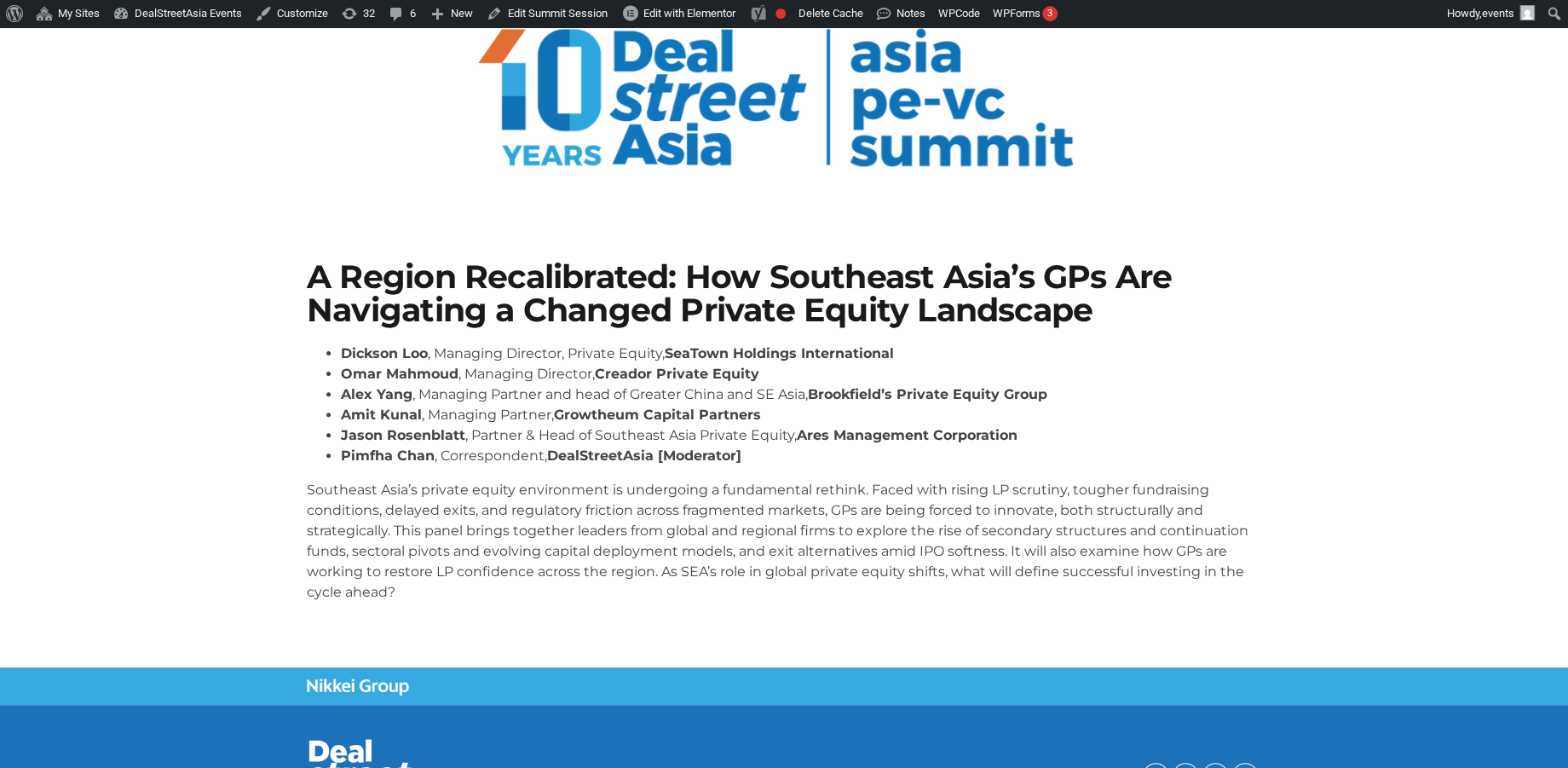 scroll, scrollTop: 0, scrollLeft: 0, axis: both 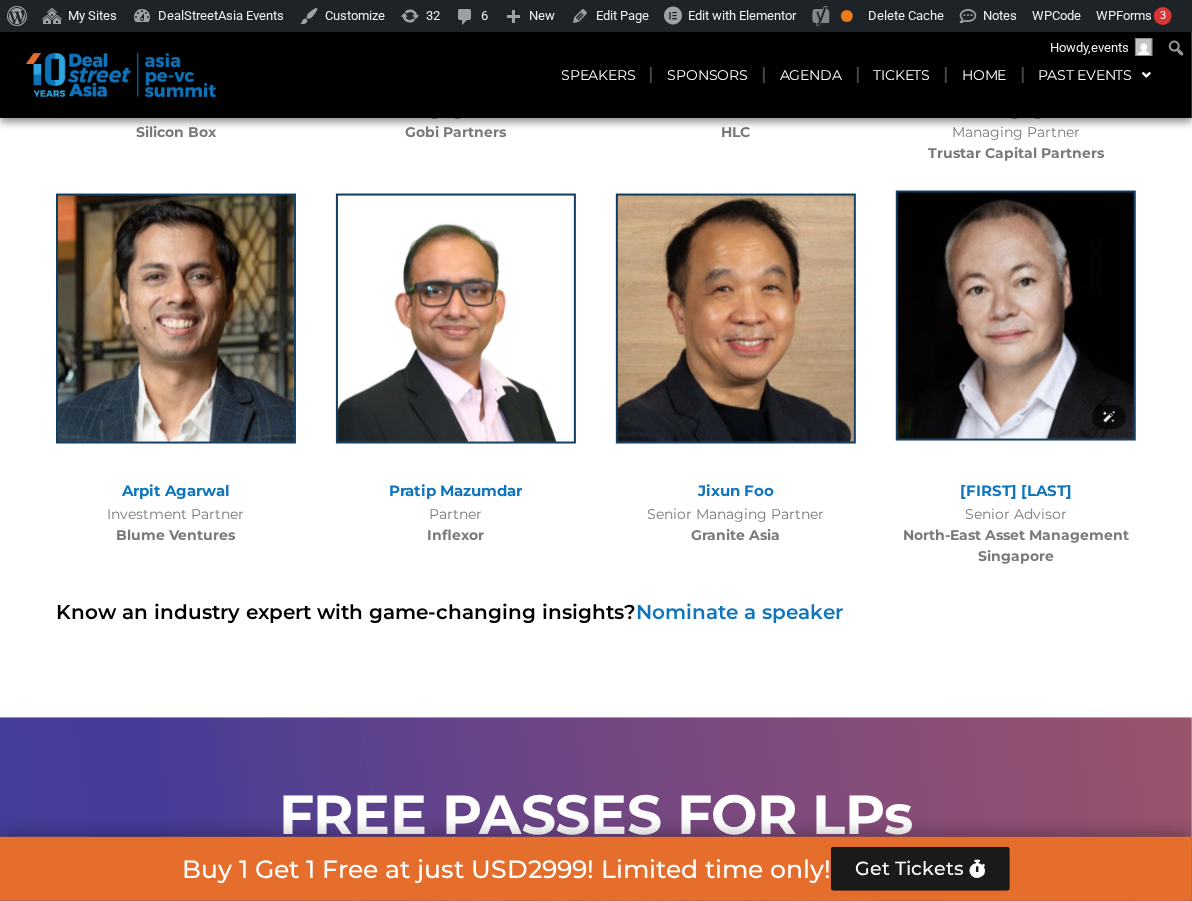 click 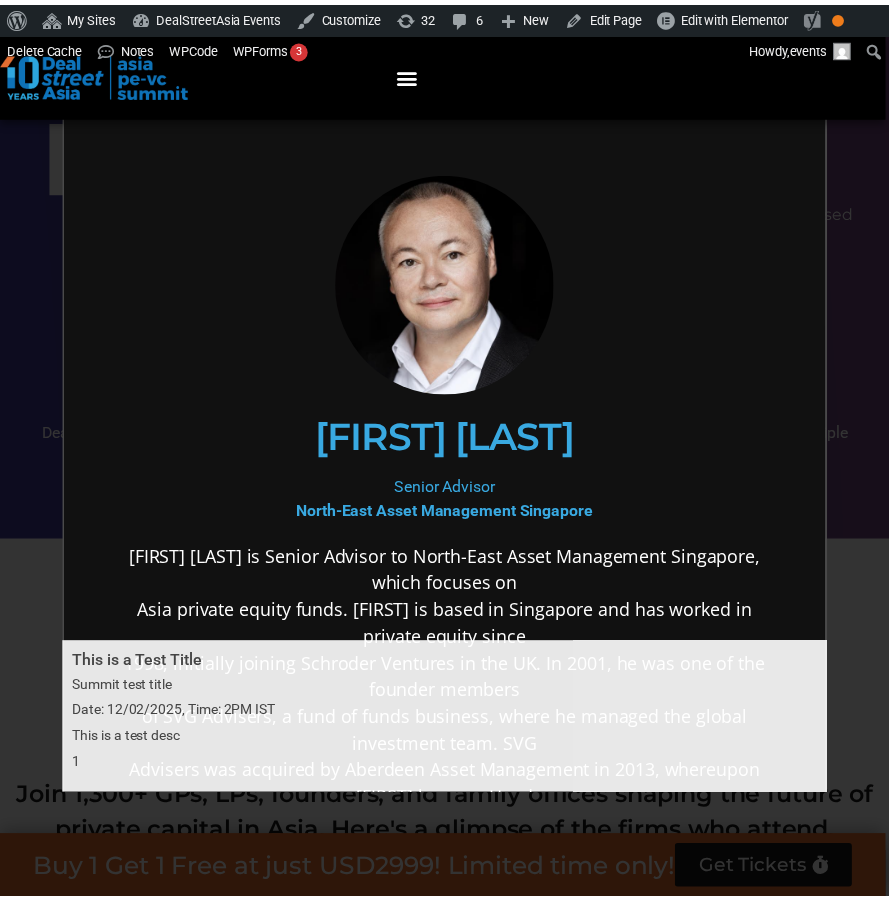 scroll, scrollTop: 10699, scrollLeft: 0, axis: vertical 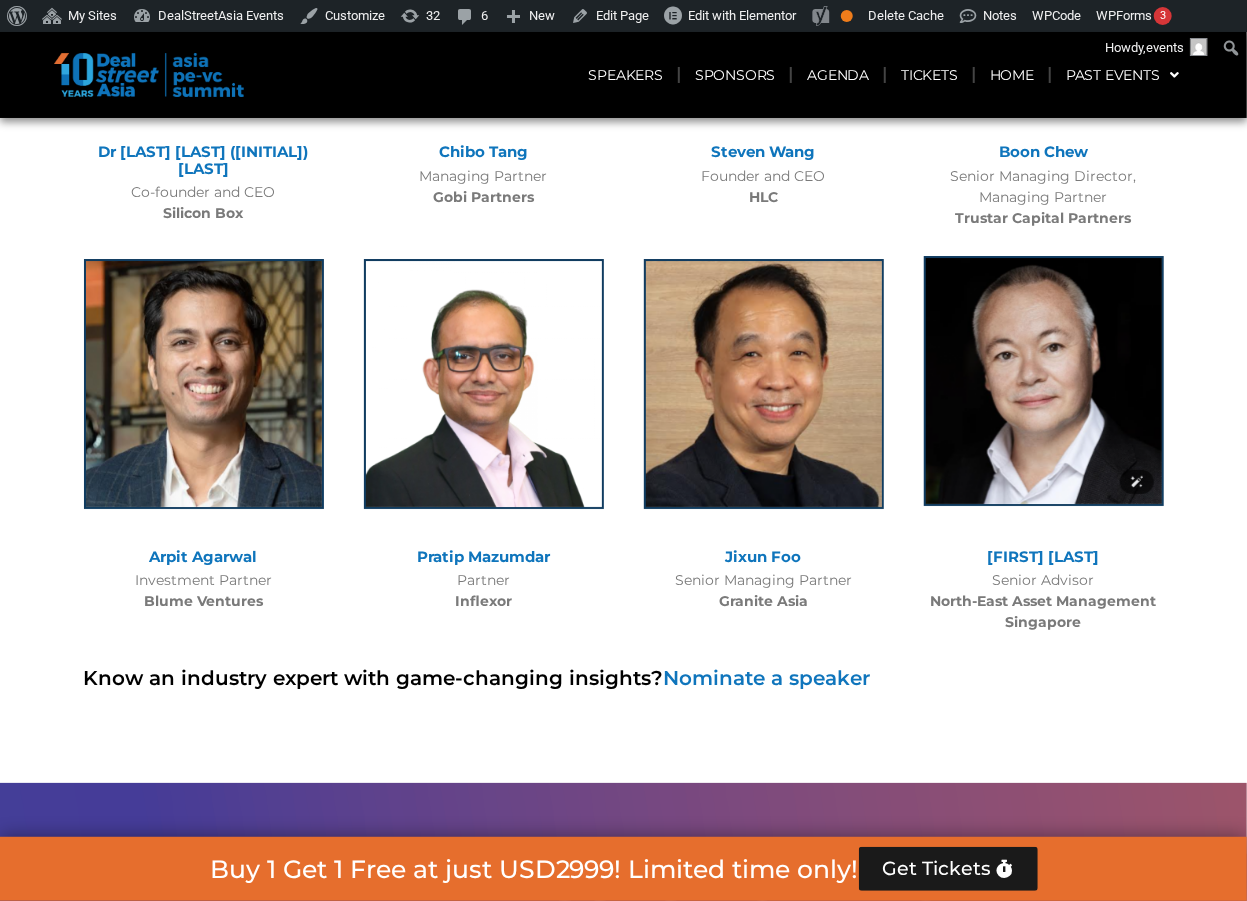 click 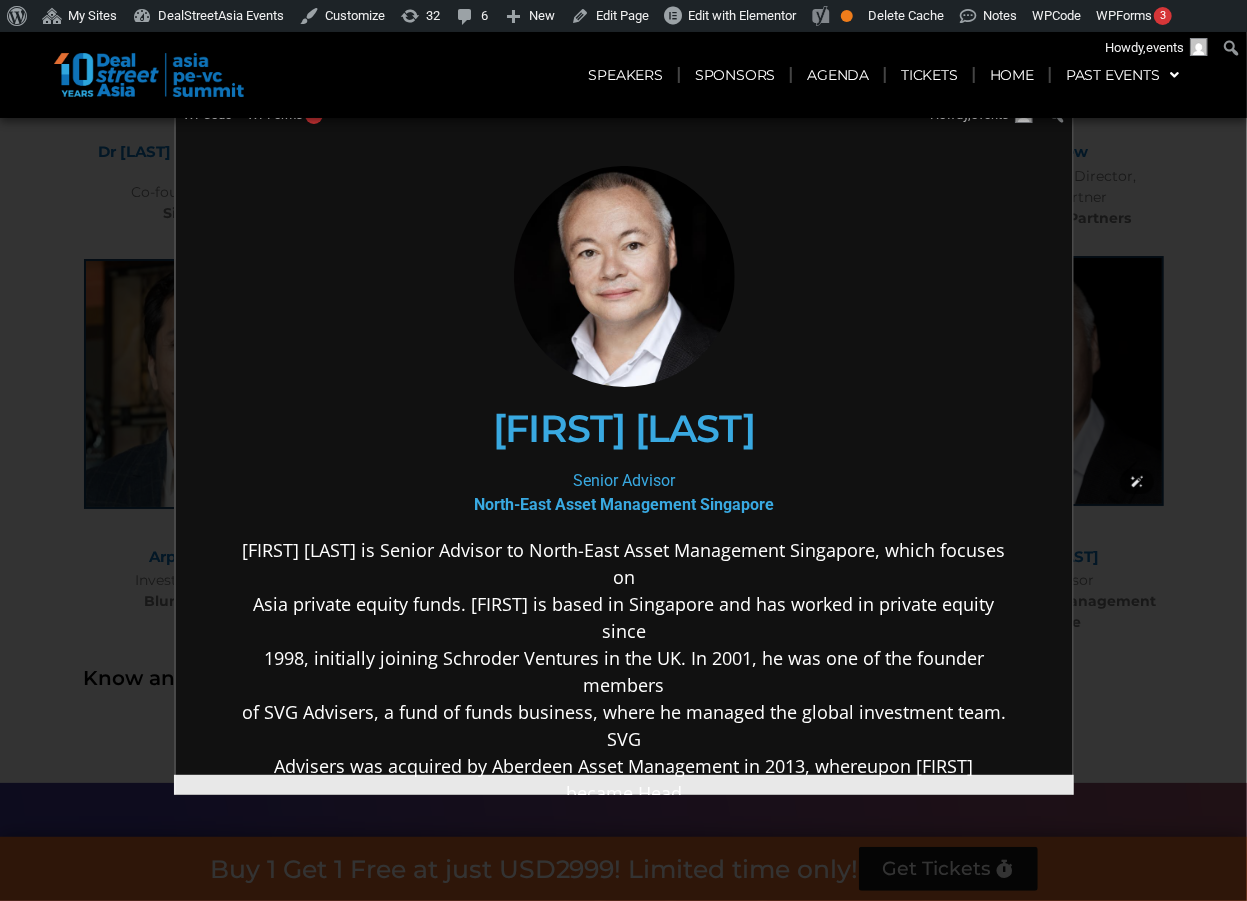 scroll, scrollTop: 0, scrollLeft: 0, axis: both 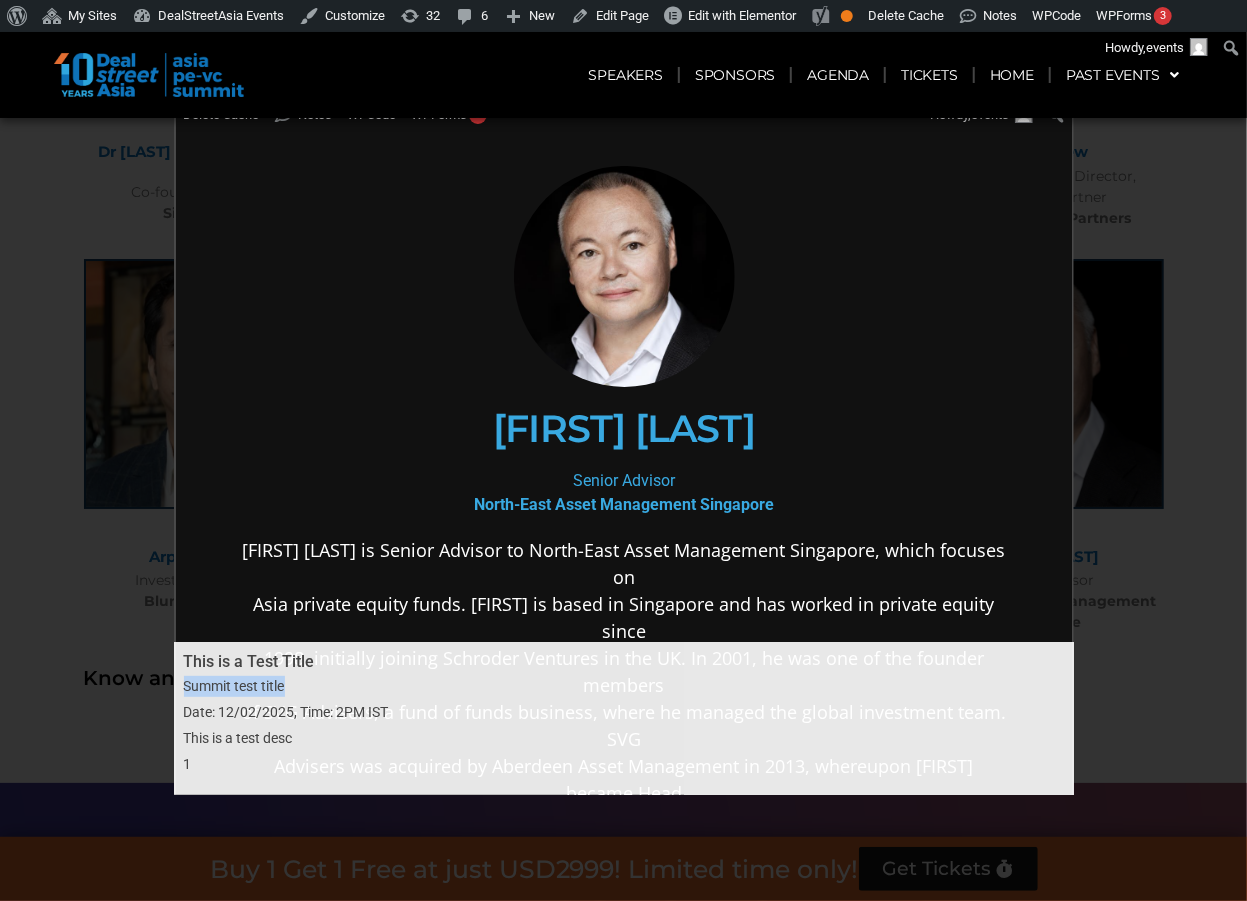 drag, startPoint x: 184, startPoint y: 687, endPoint x: 295, endPoint y: 685, distance: 111.01801 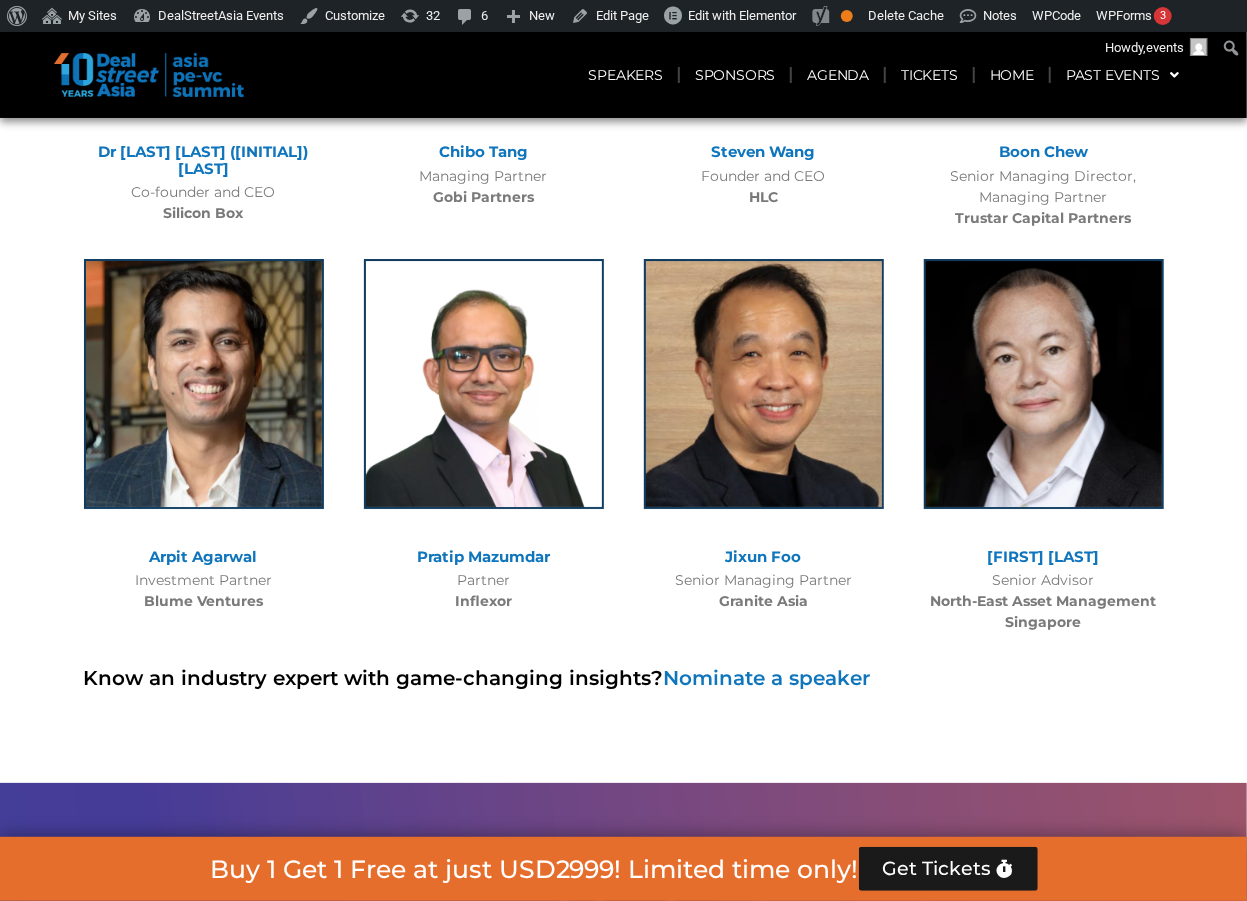 click on "Know an industry expert with game-changing insights?  Nominate a speaker" 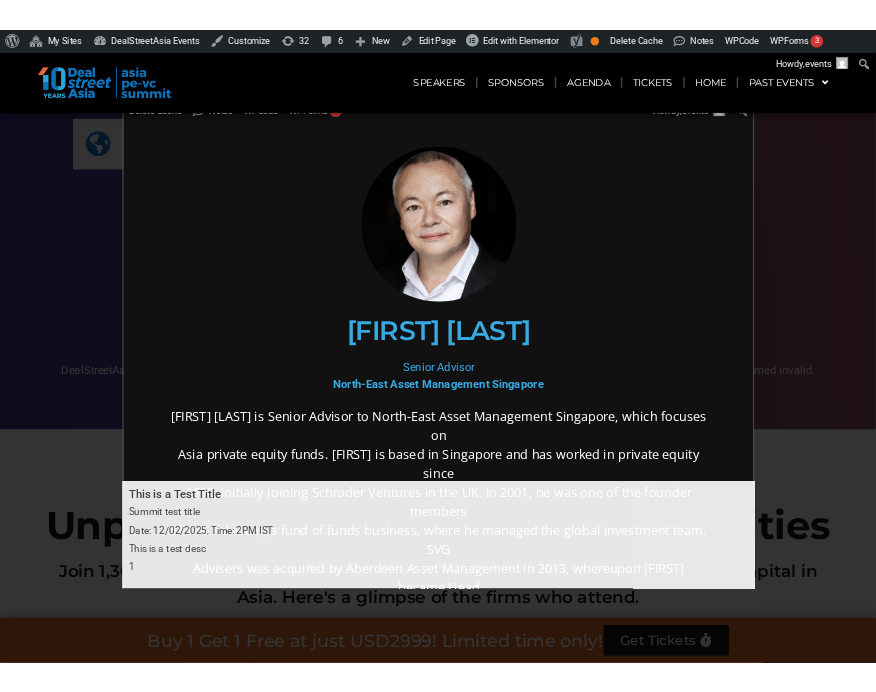 scroll, scrollTop: 11679, scrollLeft: 0, axis: vertical 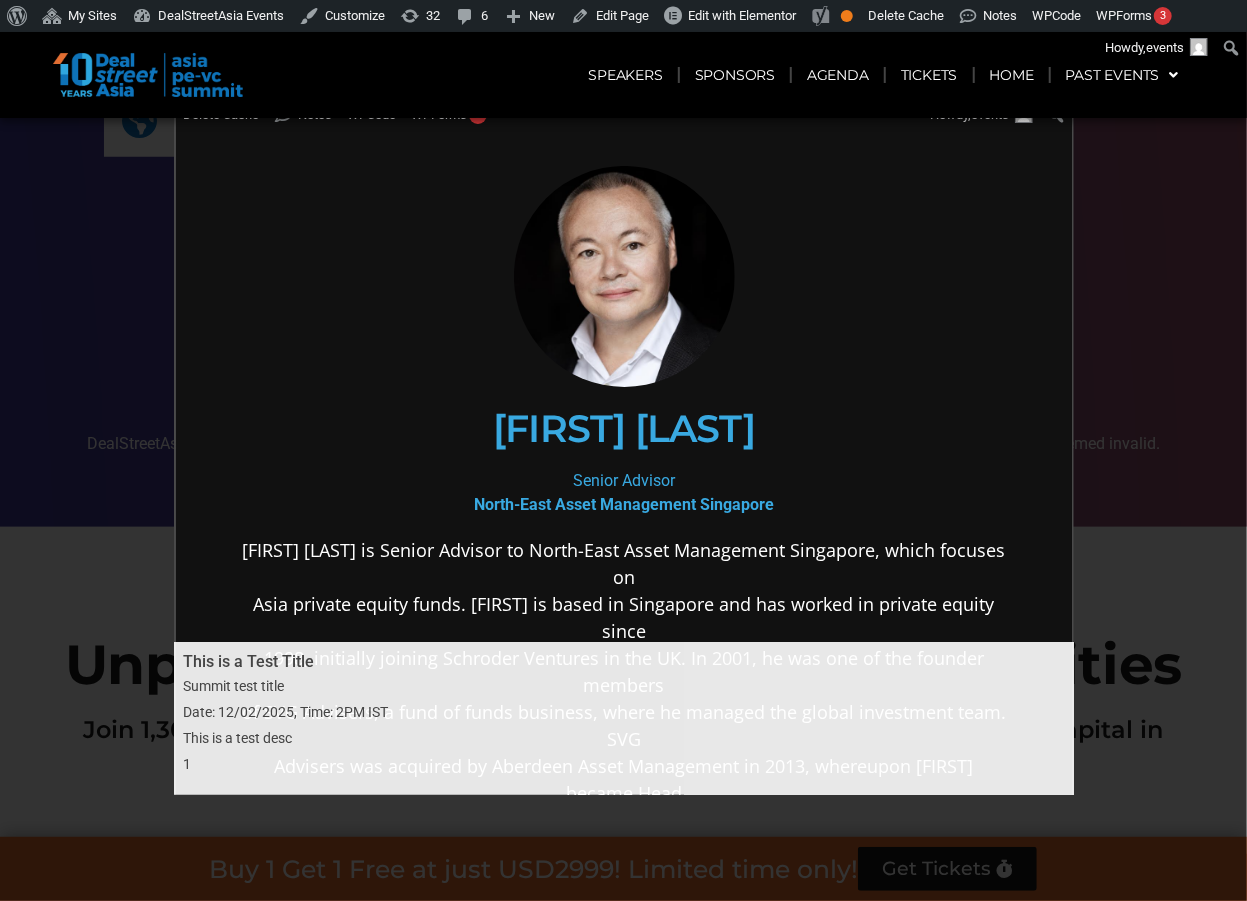 click at bounding box center (148, 75) 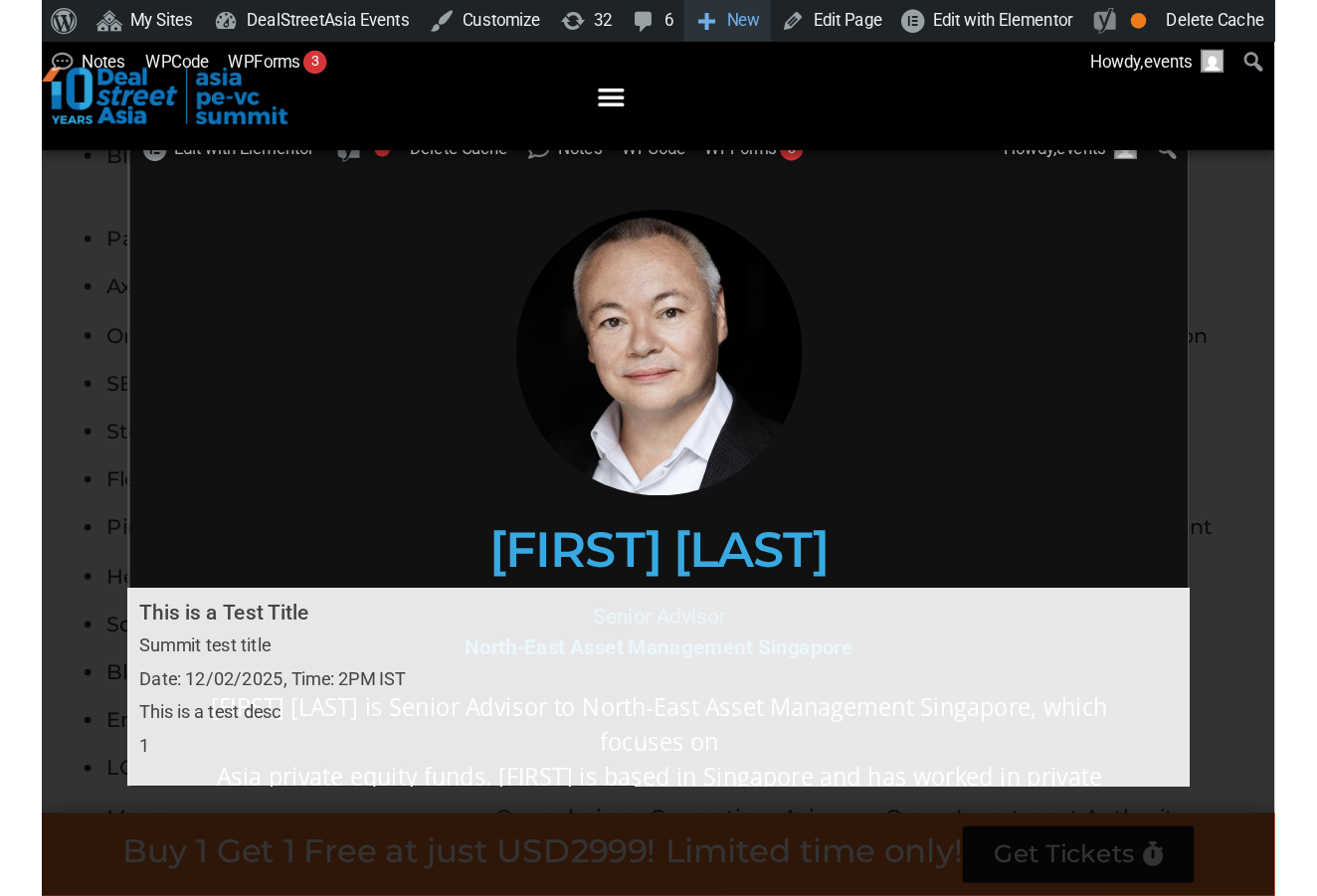 scroll, scrollTop: 11926, scrollLeft: 0, axis: vertical 